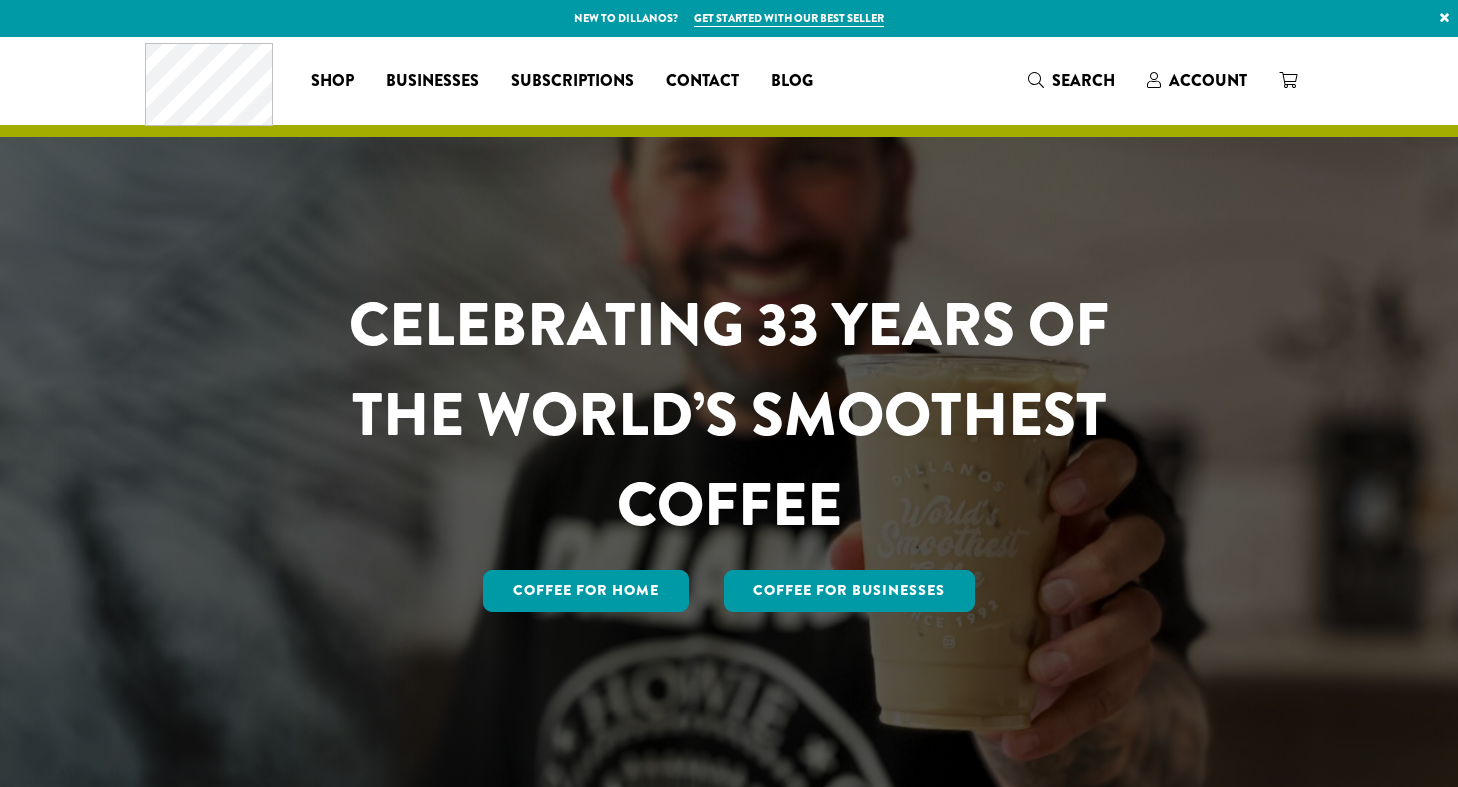 scroll, scrollTop: 0, scrollLeft: 0, axis: both 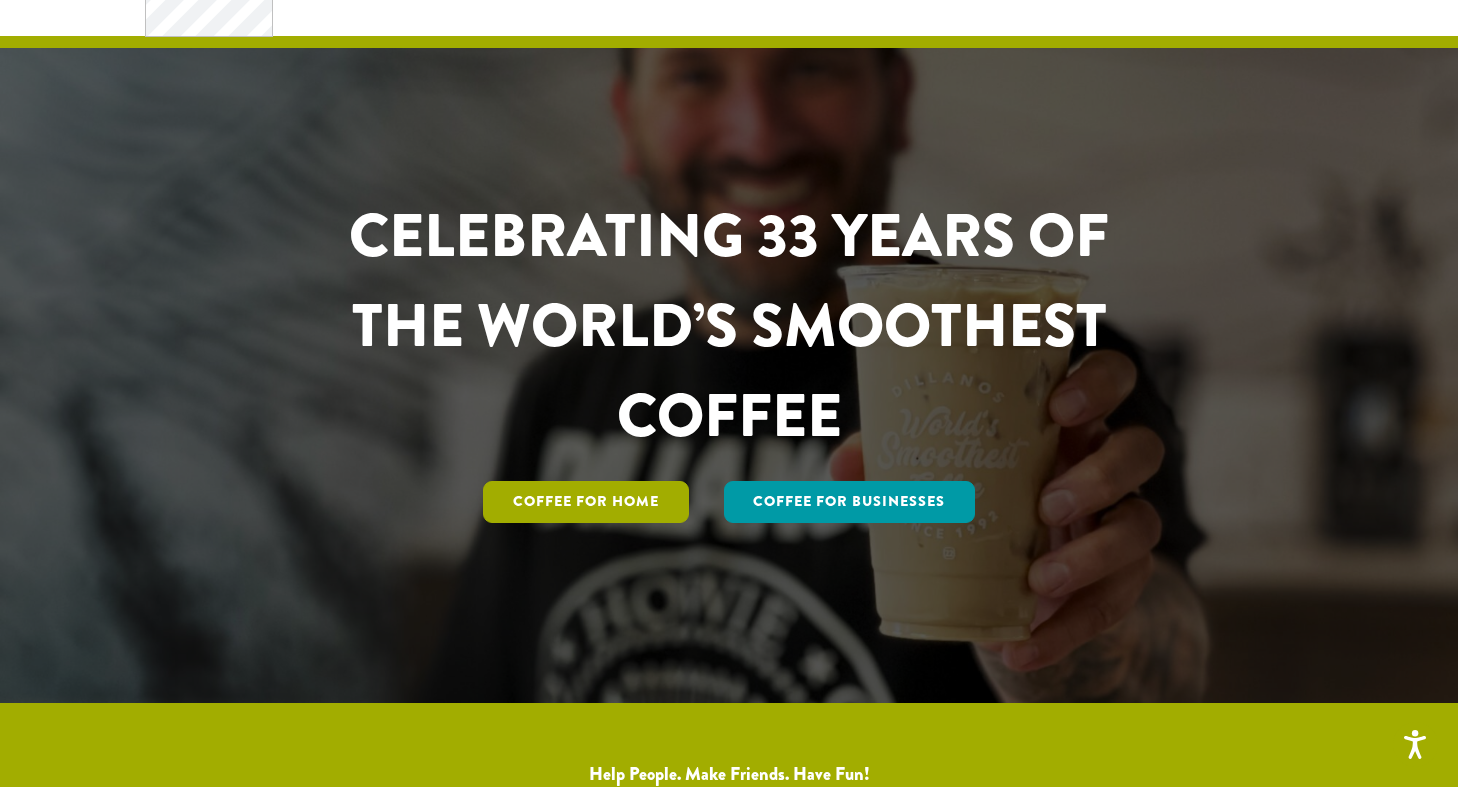 click on "Coffee for Home" at bounding box center (586, 502) 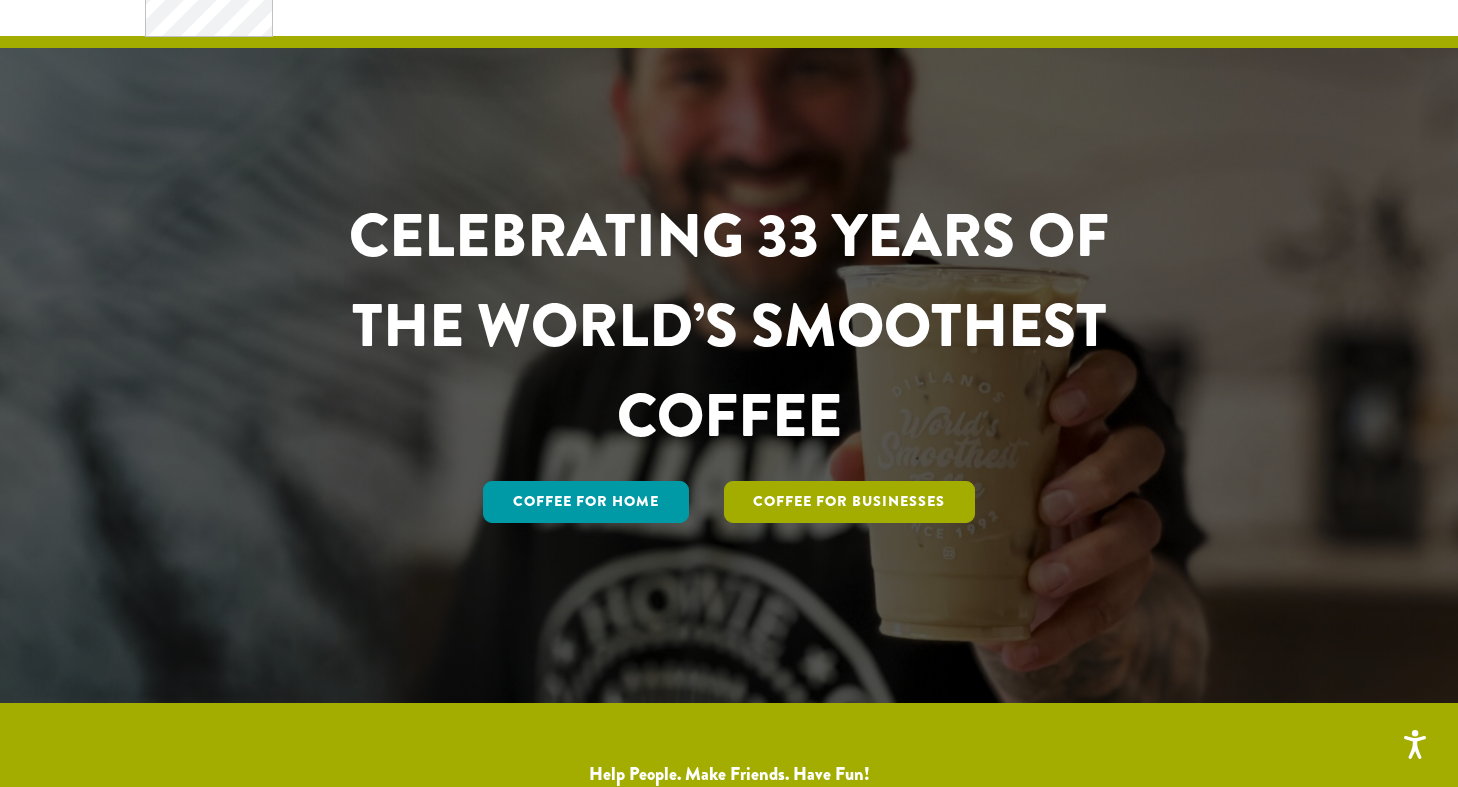 click on "Coffee For Businesses" at bounding box center (850, 502) 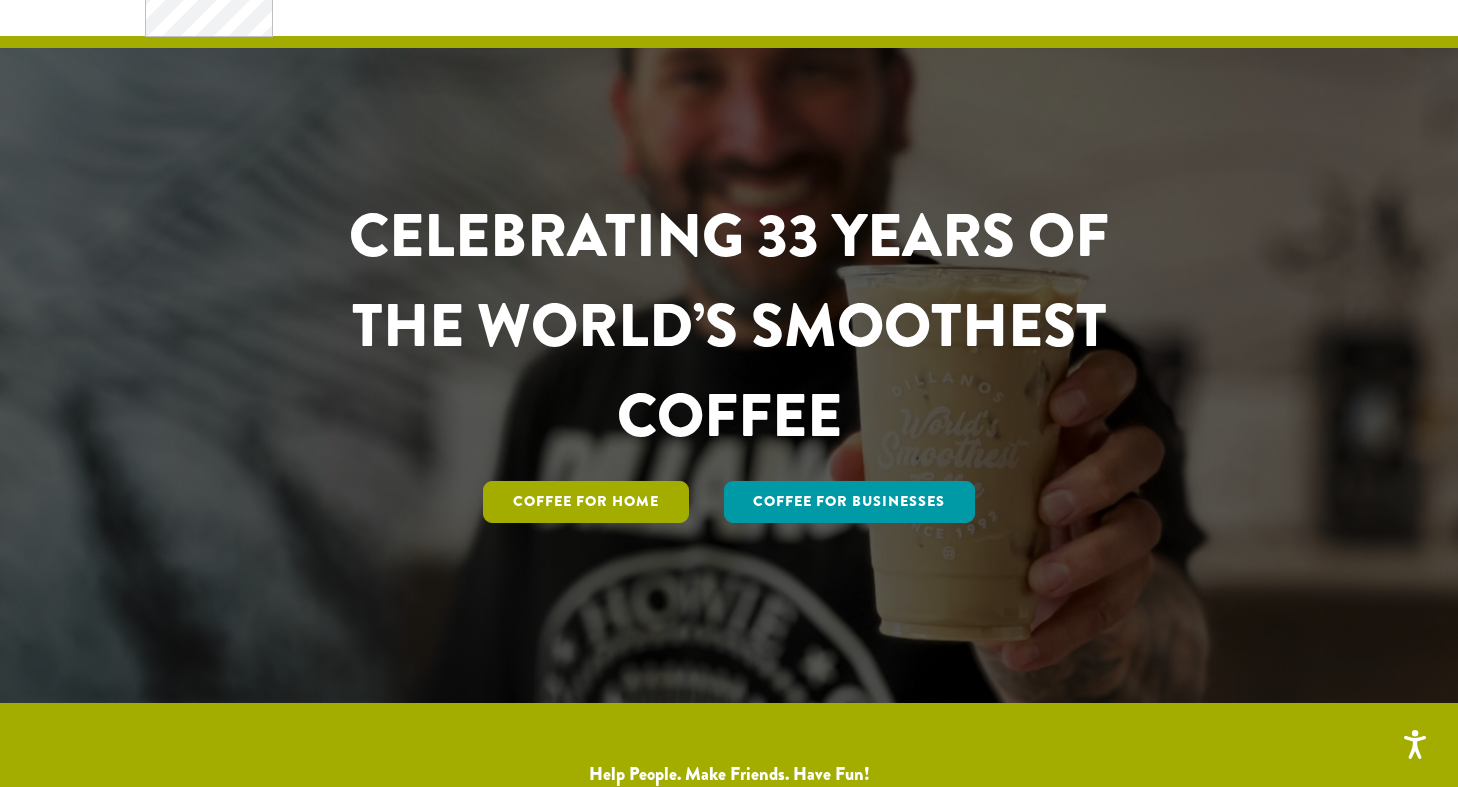 click on "Coffee for Home" at bounding box center [586, 502] 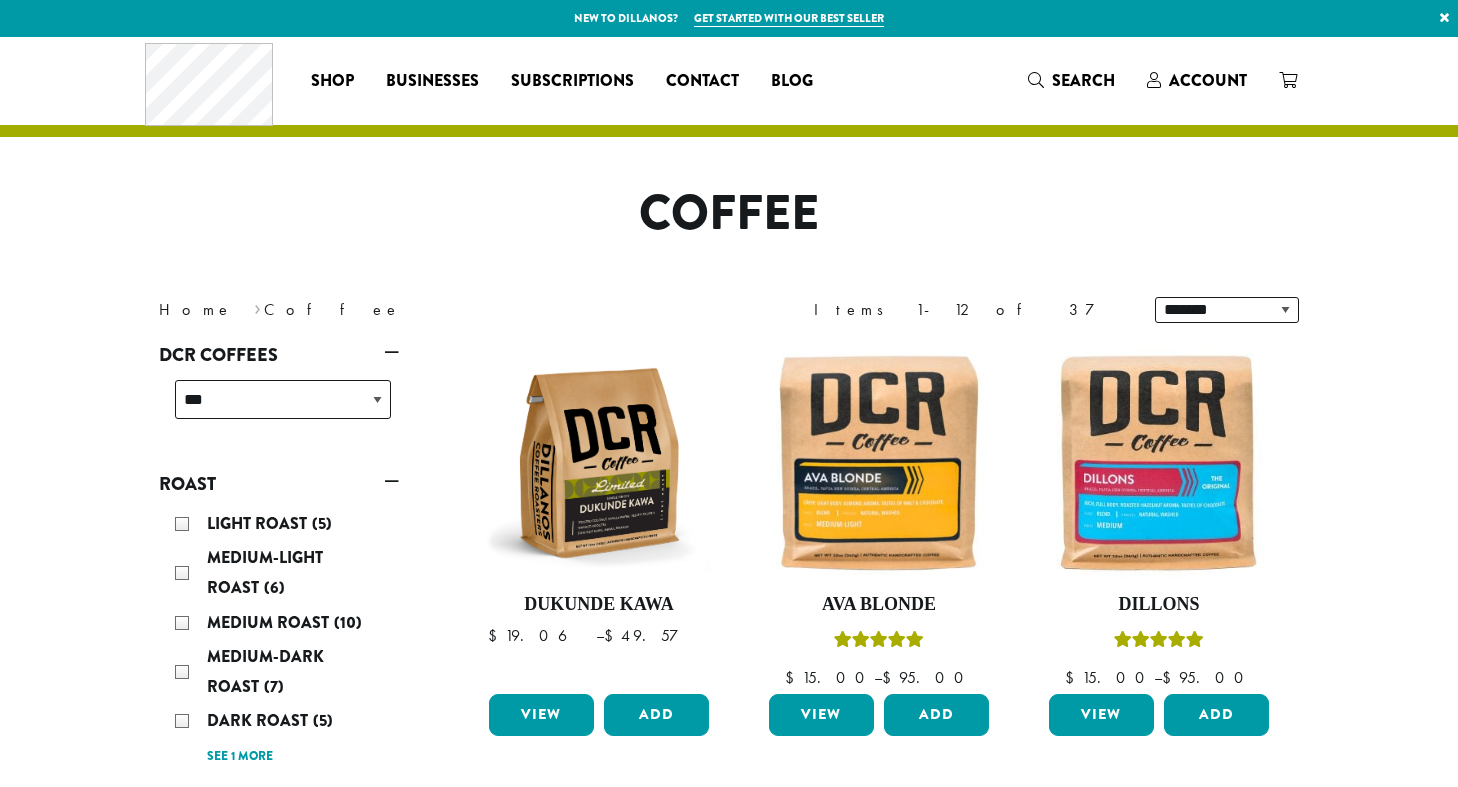 scroll, scrollTop: 0, scrollLeft: 0, axis: both 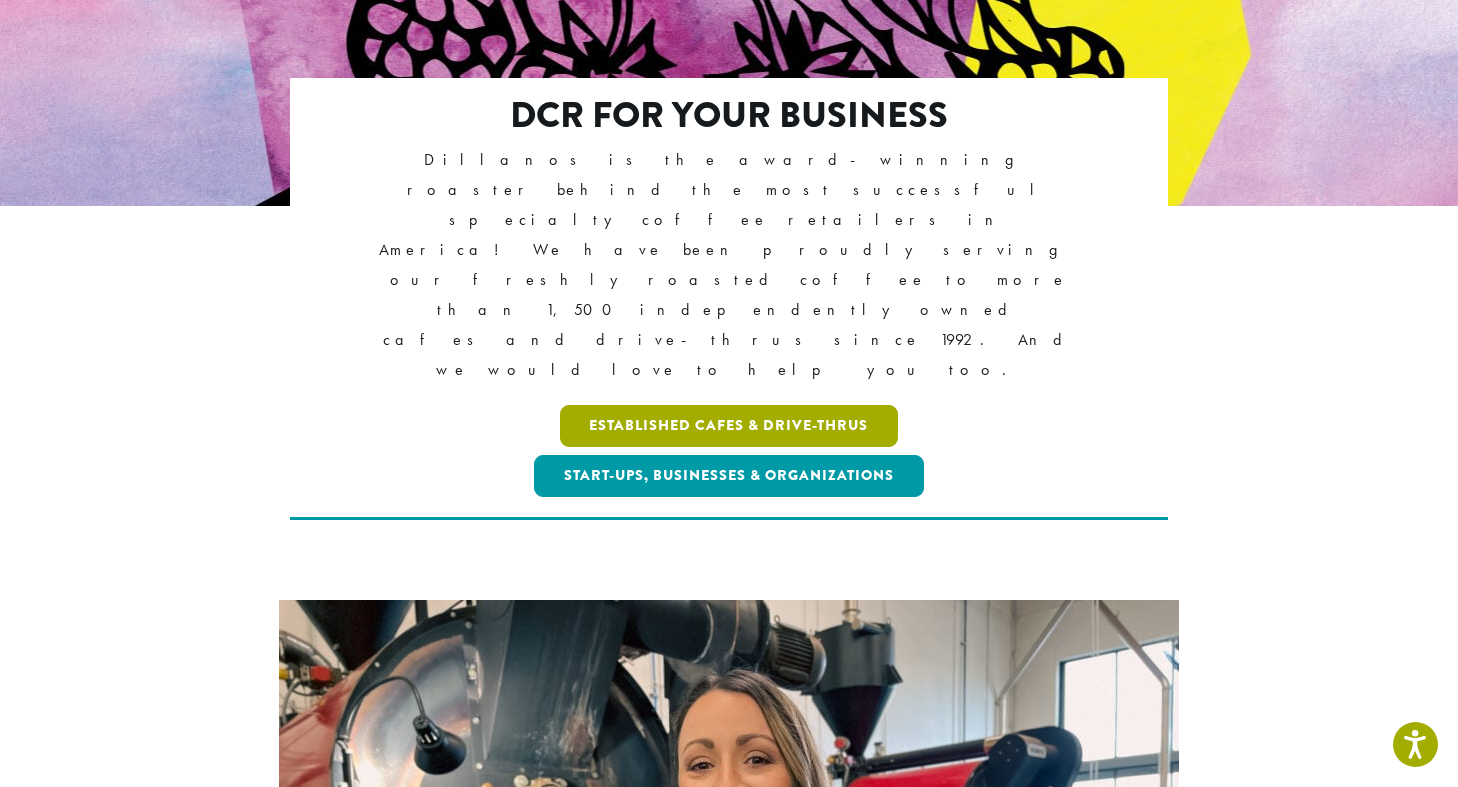 click on "Established Cafes & Drive-Thrus" at bounding box center [729, 426] 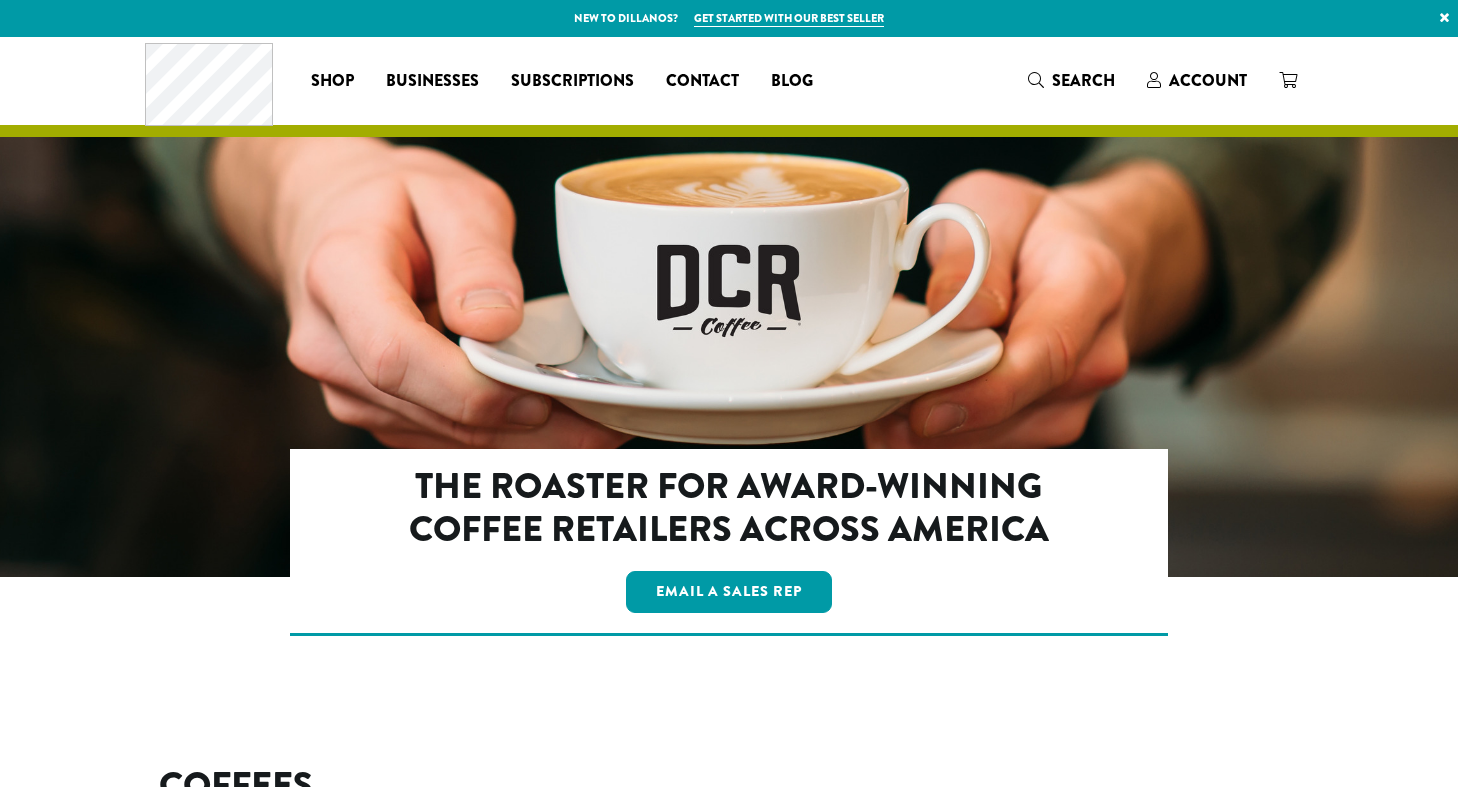 scroll, scrollTop: 0, scrollLeft: 0, axis: both 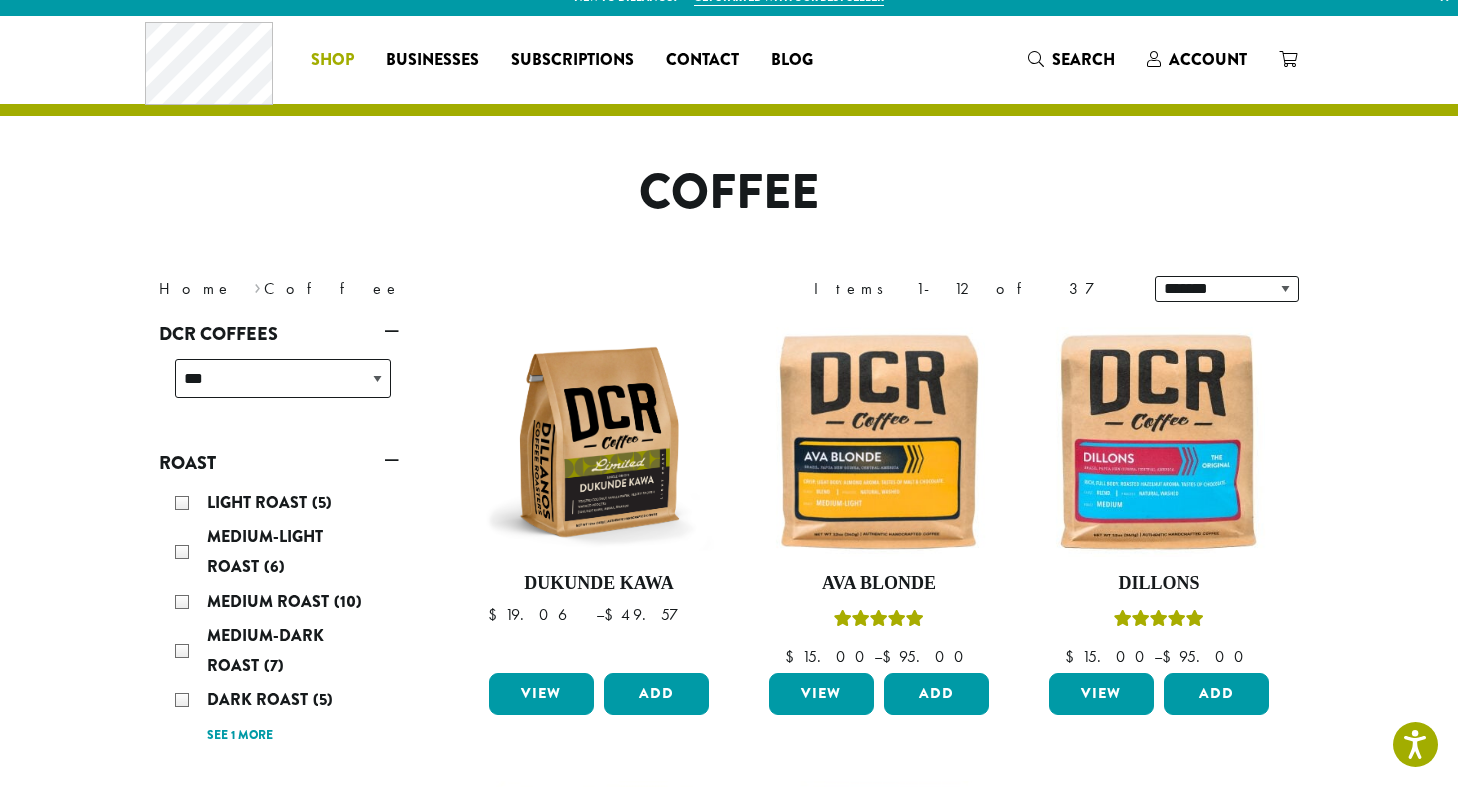 click on "All Coffees
Best Sellers
Blends
Single Origins
Dillanos Limited
Organic / Fair Trade
One Harvest
Decaf
Cold Brew
Single Serve" at bounding box center (269, -2004) 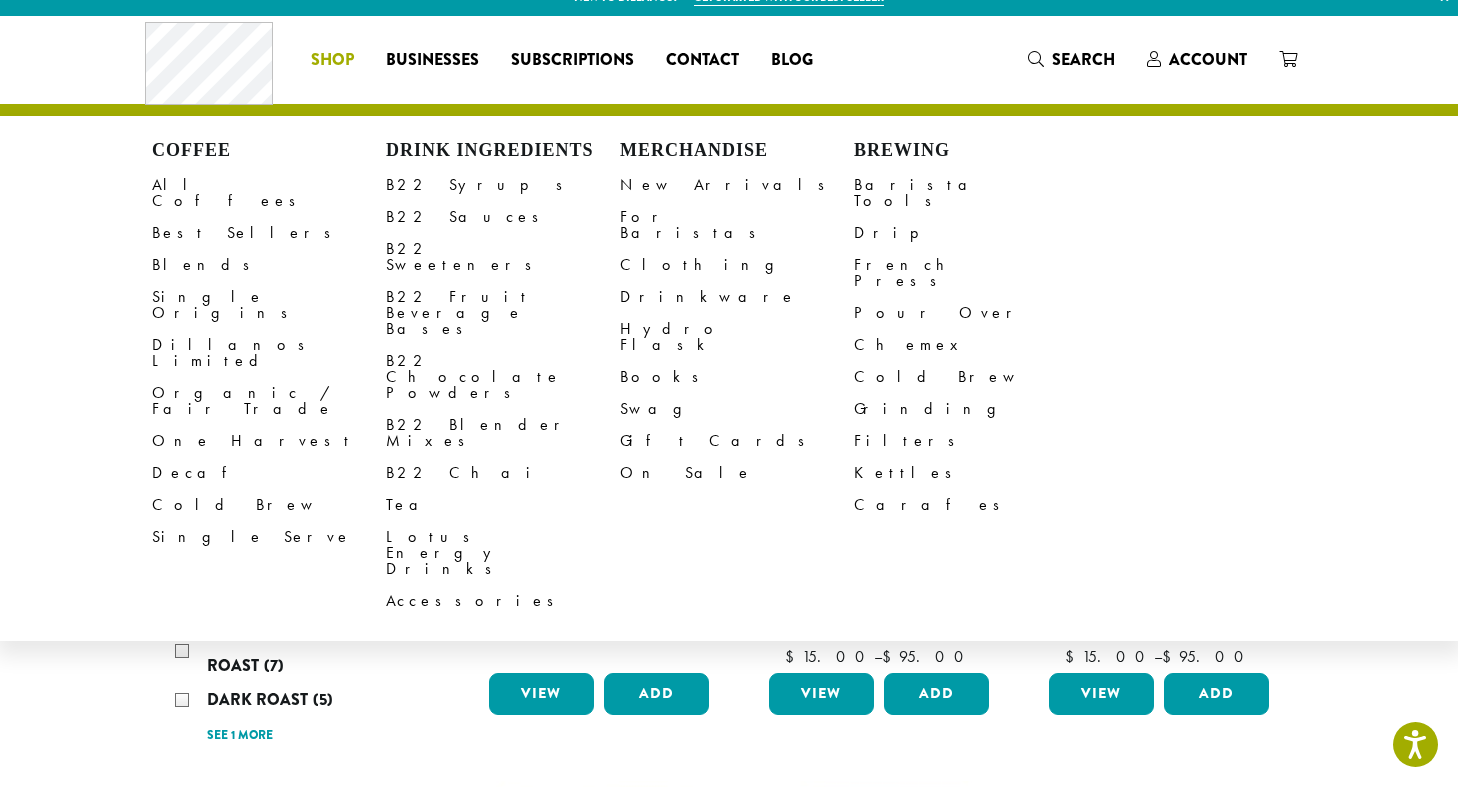 click on "Shop" at bounding box center [332, 60] 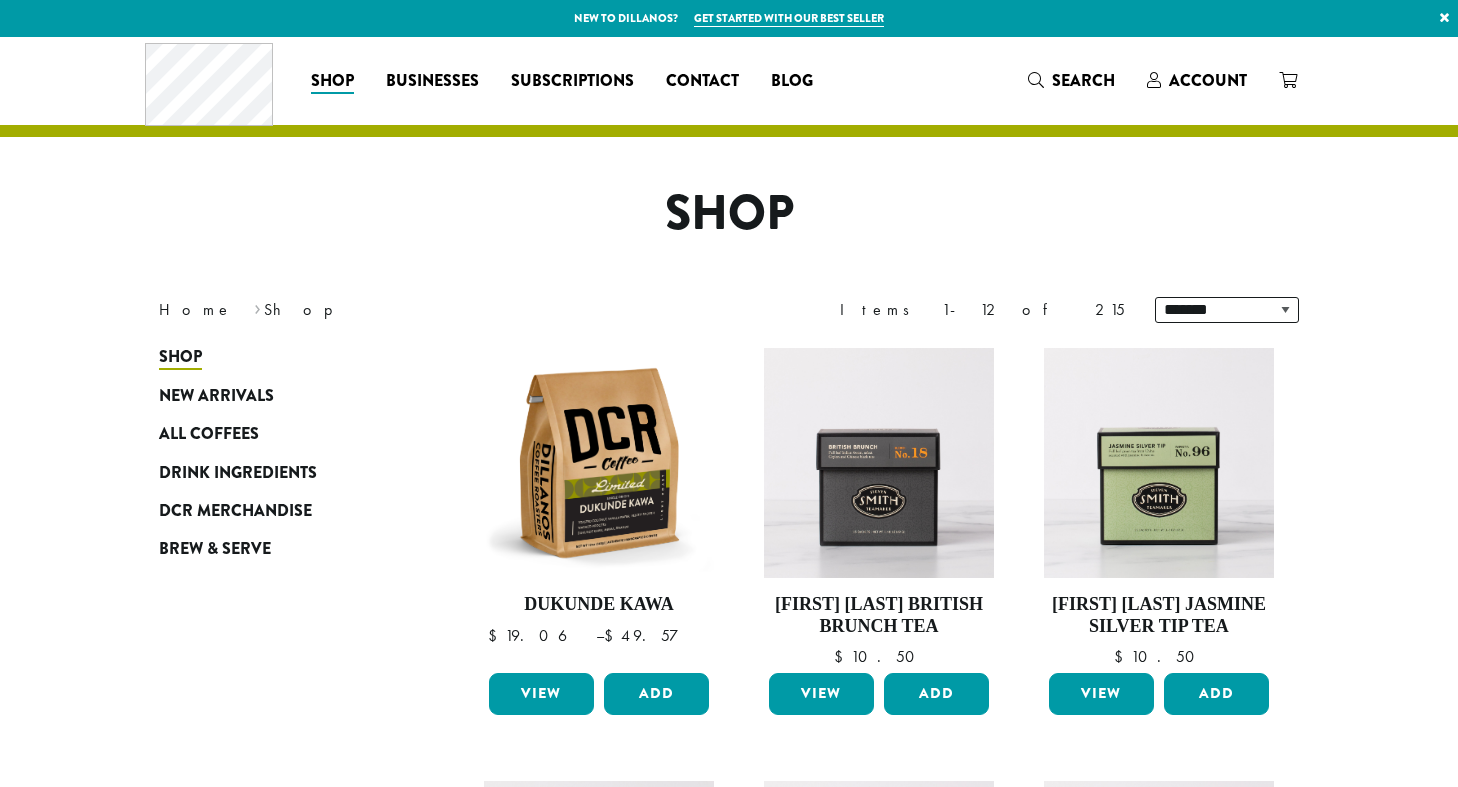 scroll, scrollTop: 0, scrollLeft: 0, axis: both 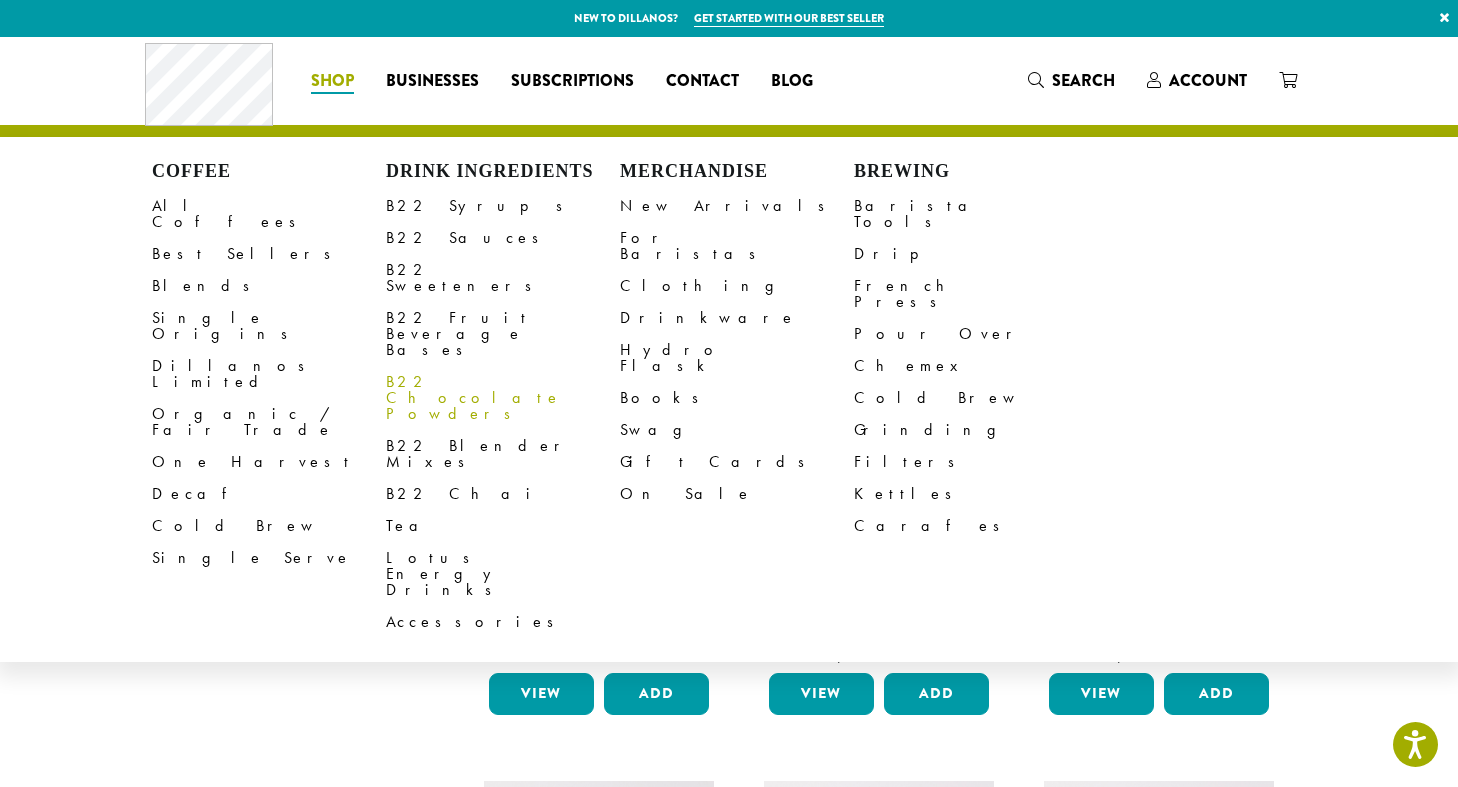 click on "B22 Chocolate Powders" at bounding box center [503, 398] 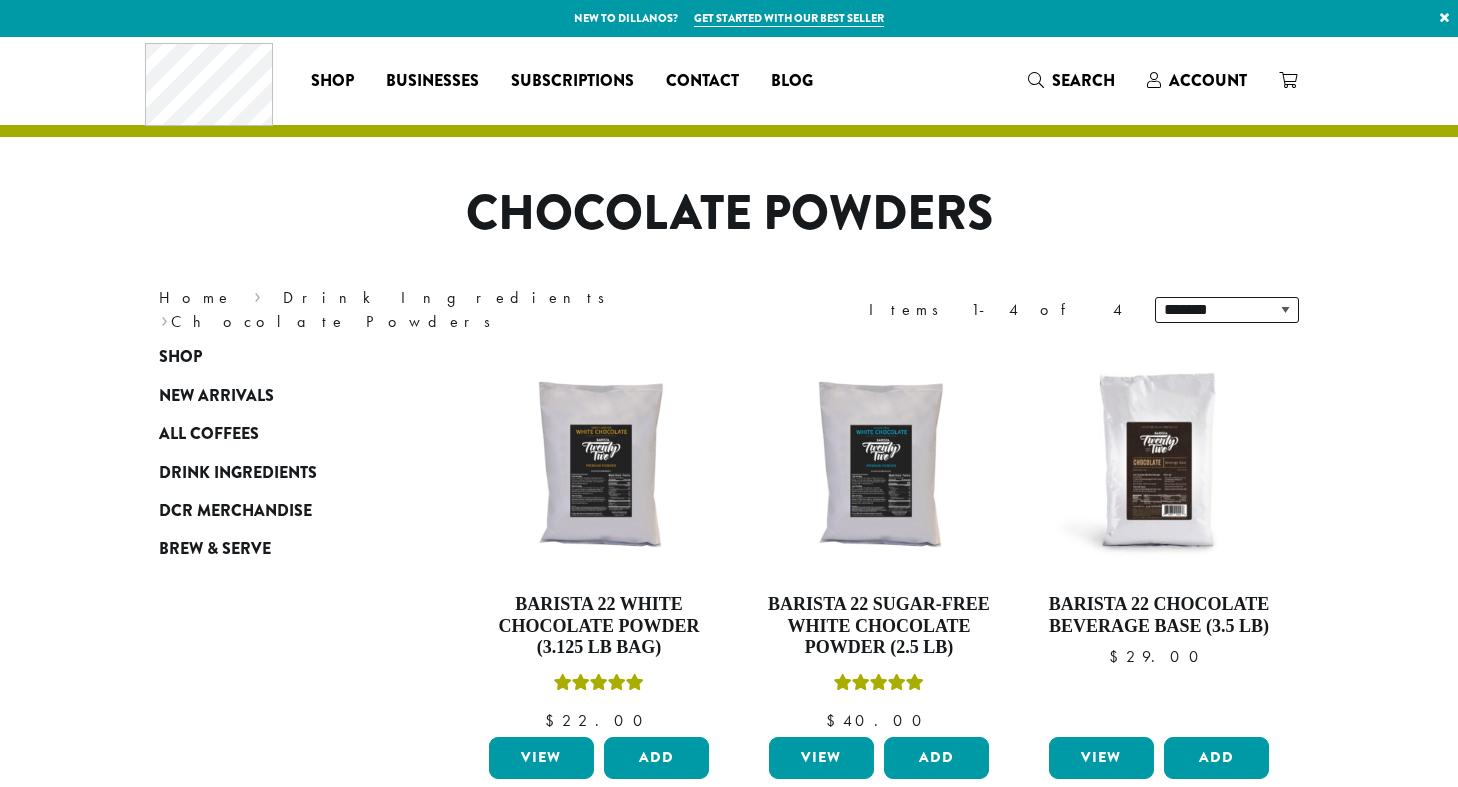 scroll, scrollTop: 0, scrollLeft: 0, axis: both 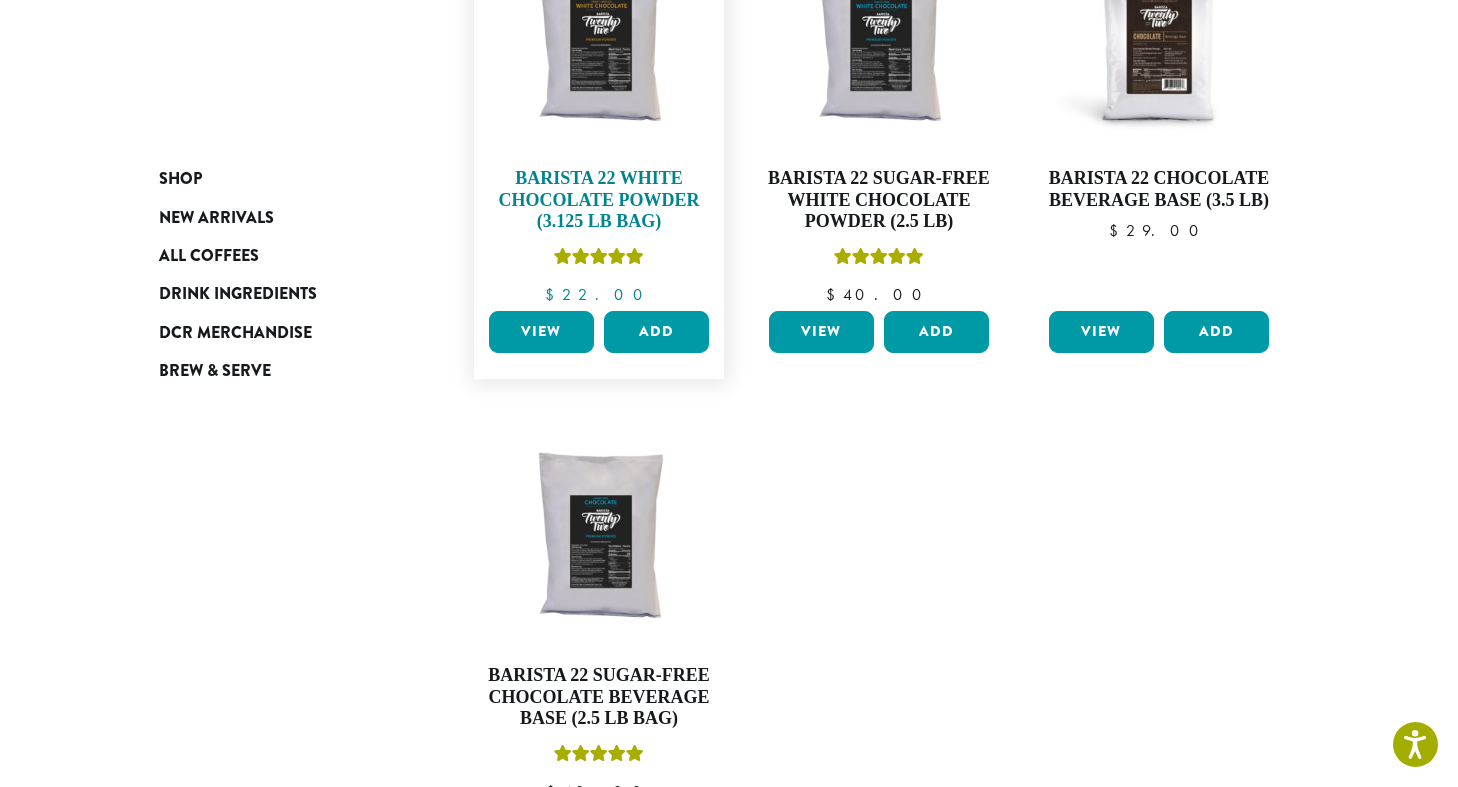 click at bounding box center (599, 37) 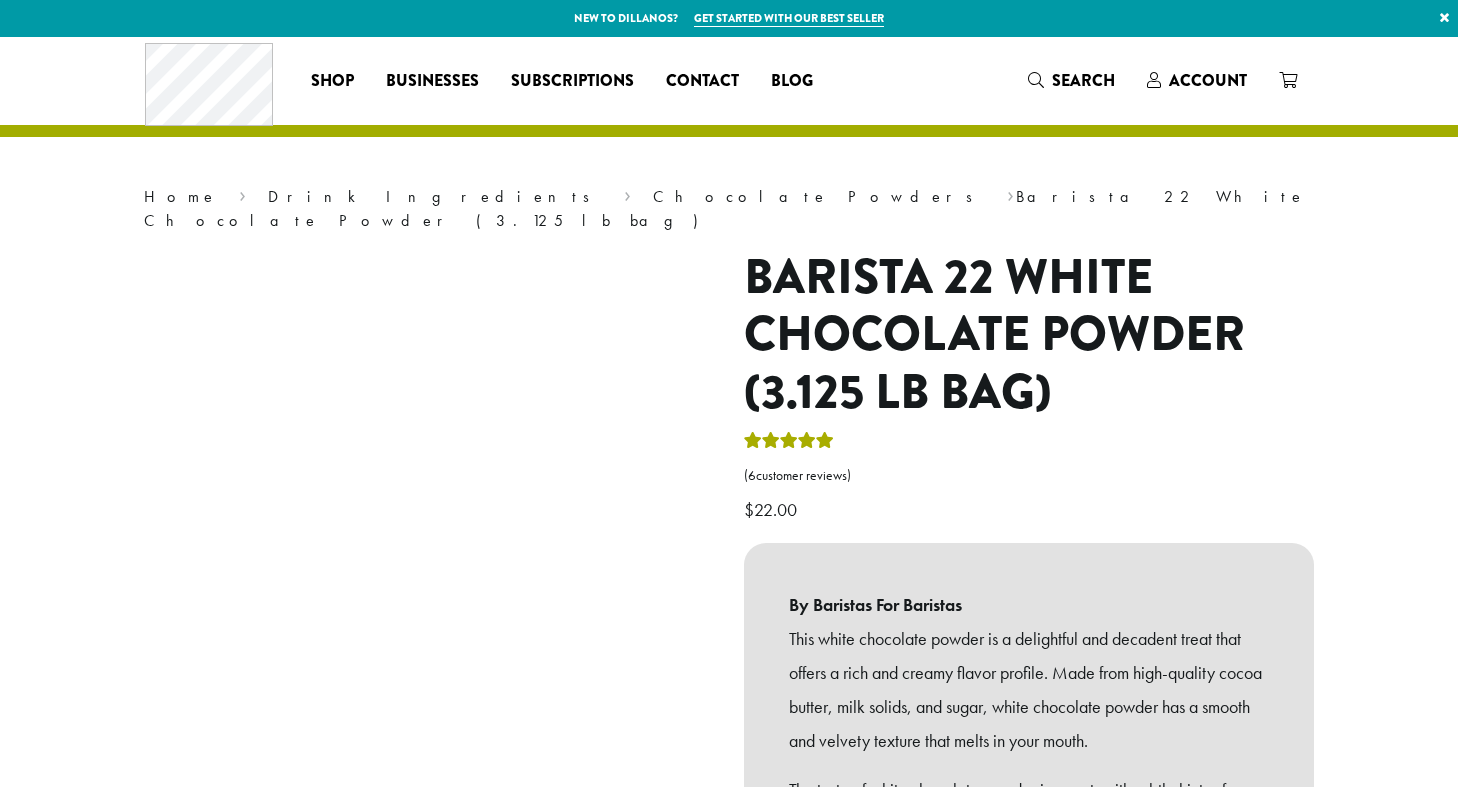 scroll, scrollTop: 0, scrollLeft: 0, axis: both 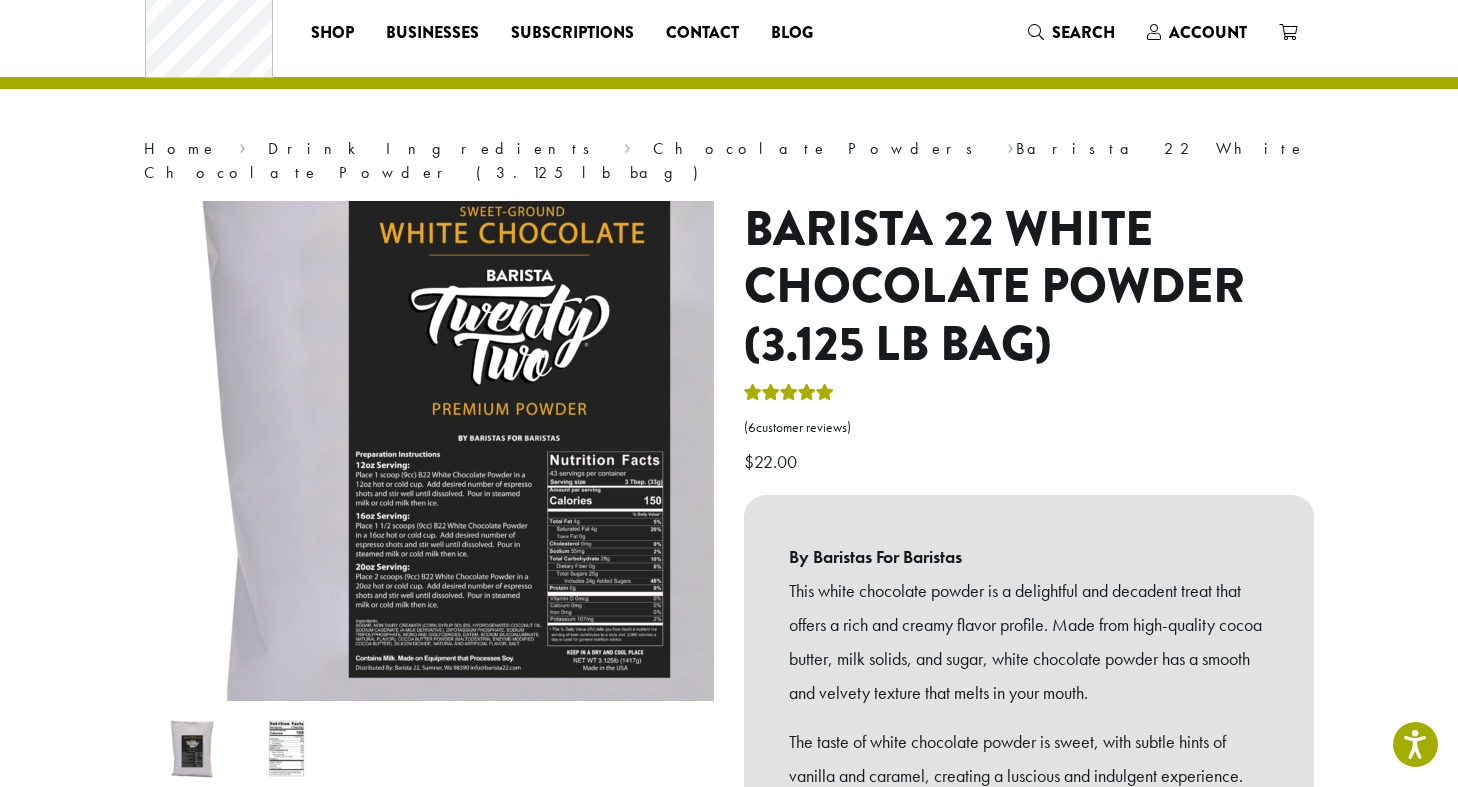 click at bounding box center [499, 396] 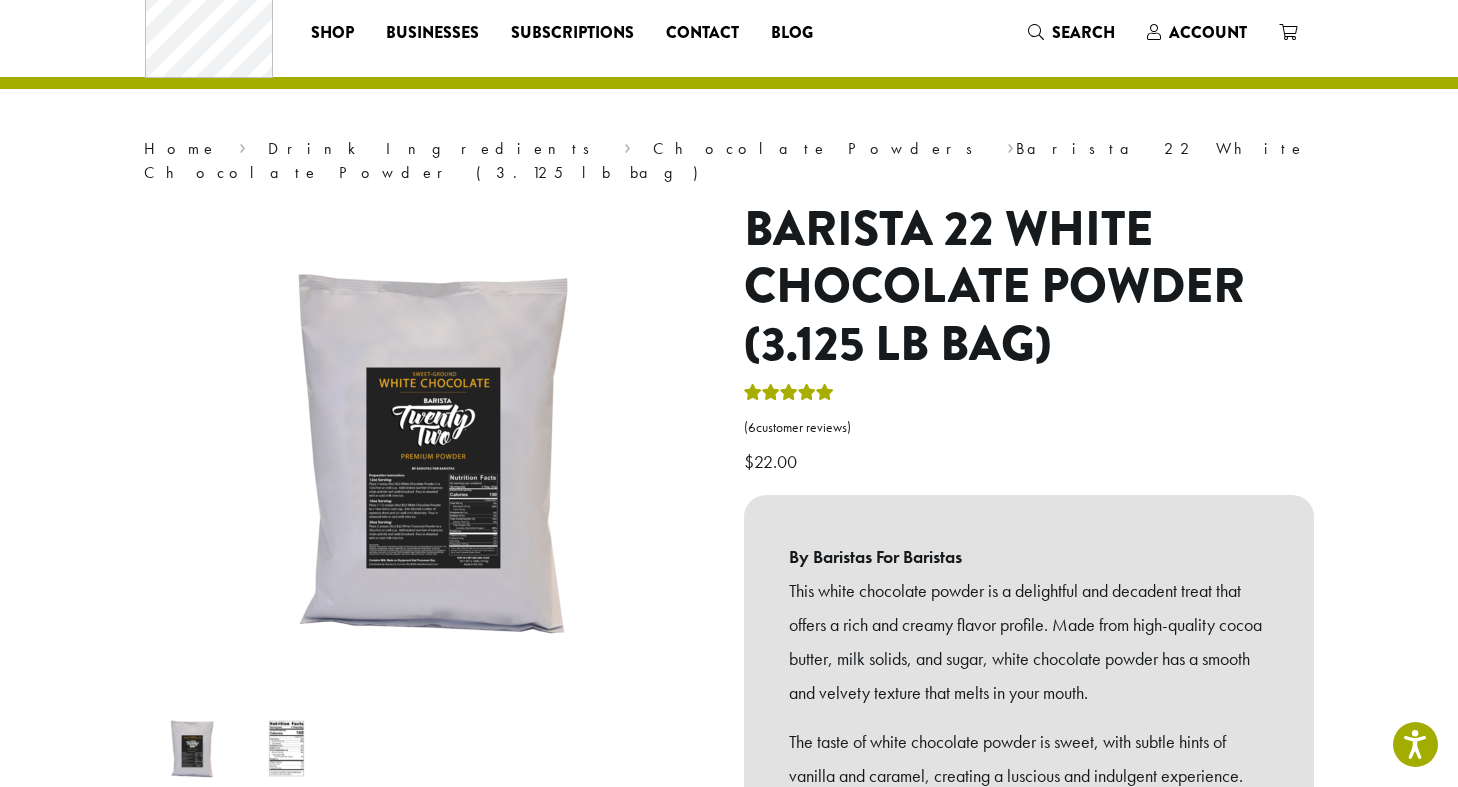 click at bounding box center (286, 748) 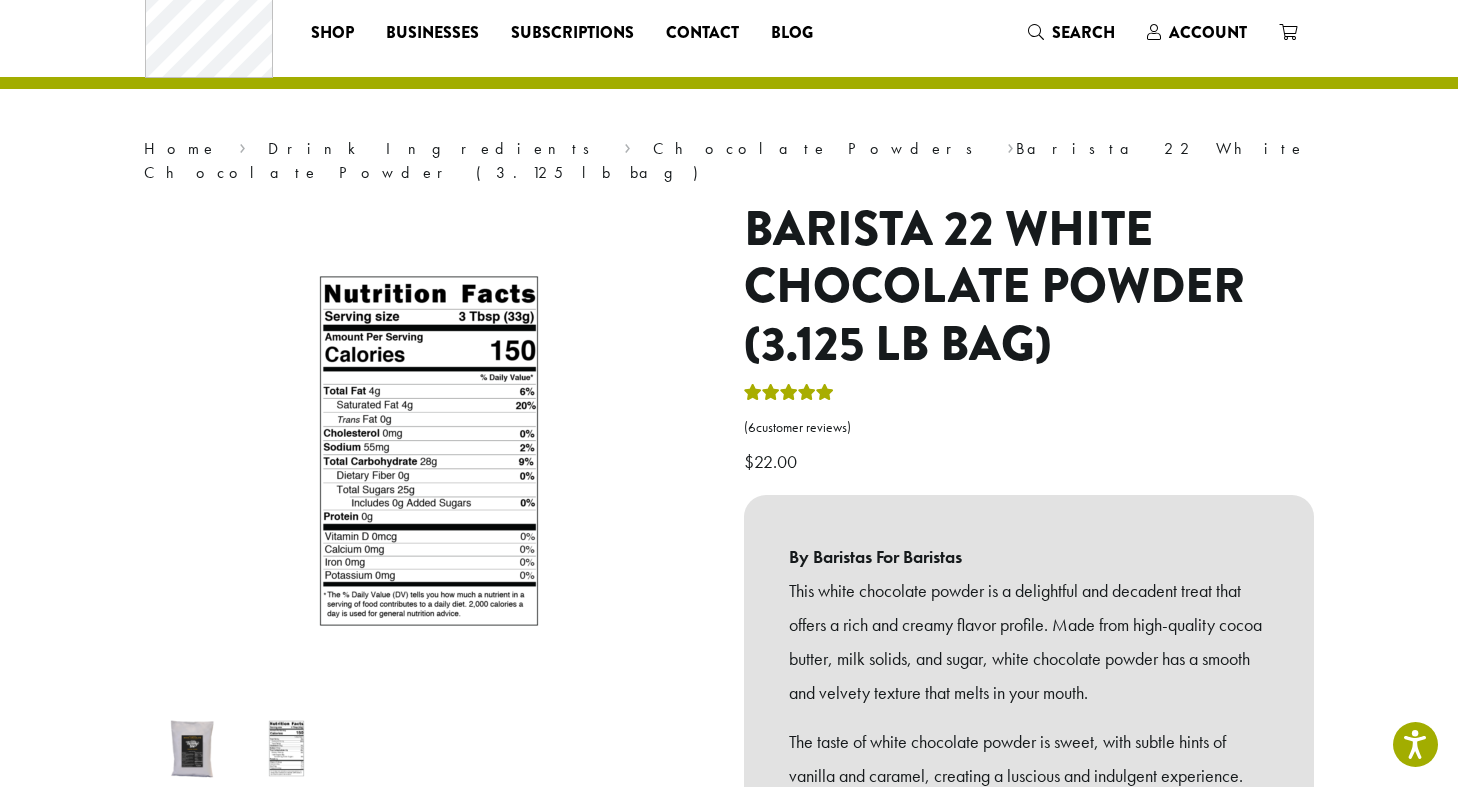 click at bounding box center (191, 748) 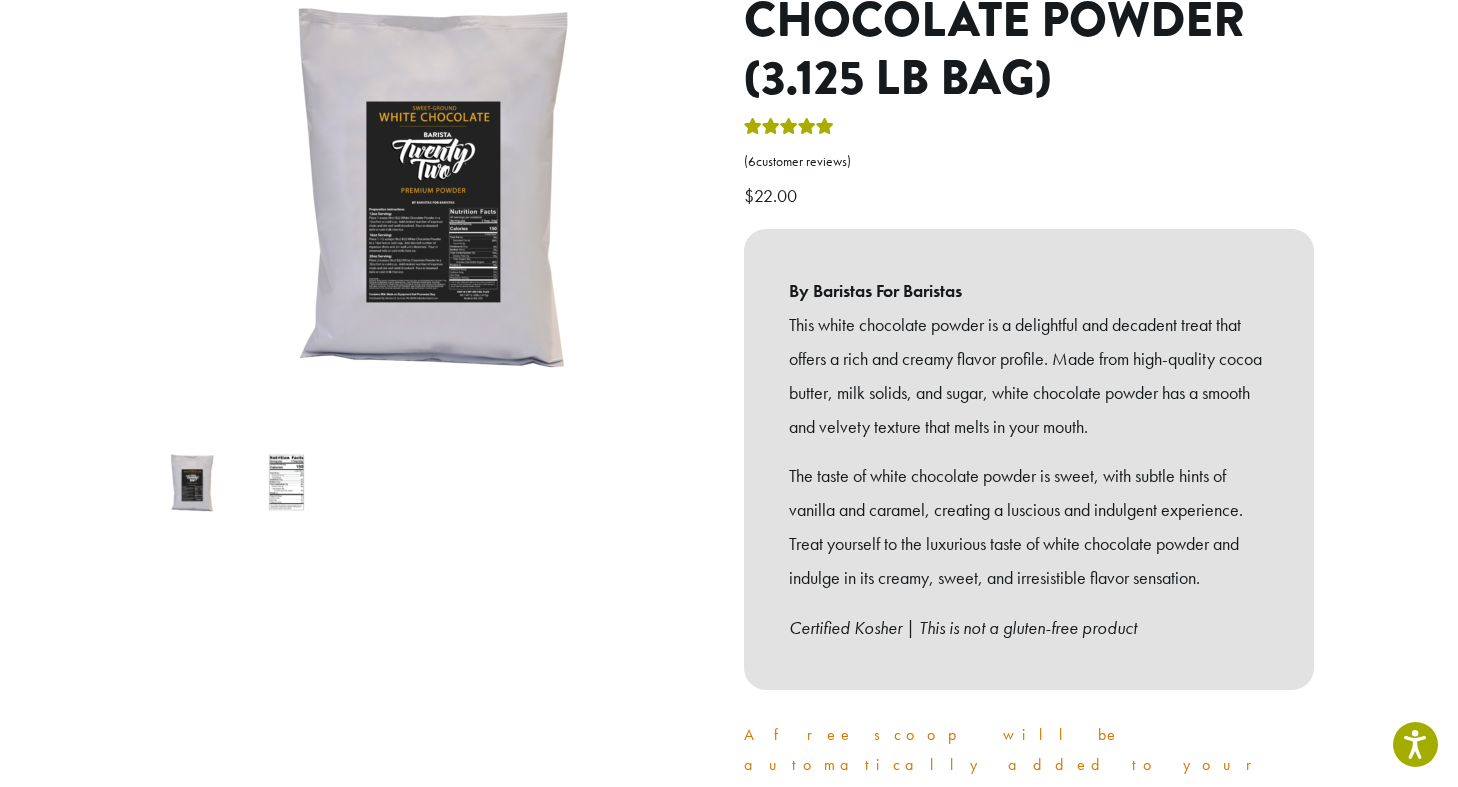 scroll, scrollTop: 472, scrollLeft: 0, axis: vertical 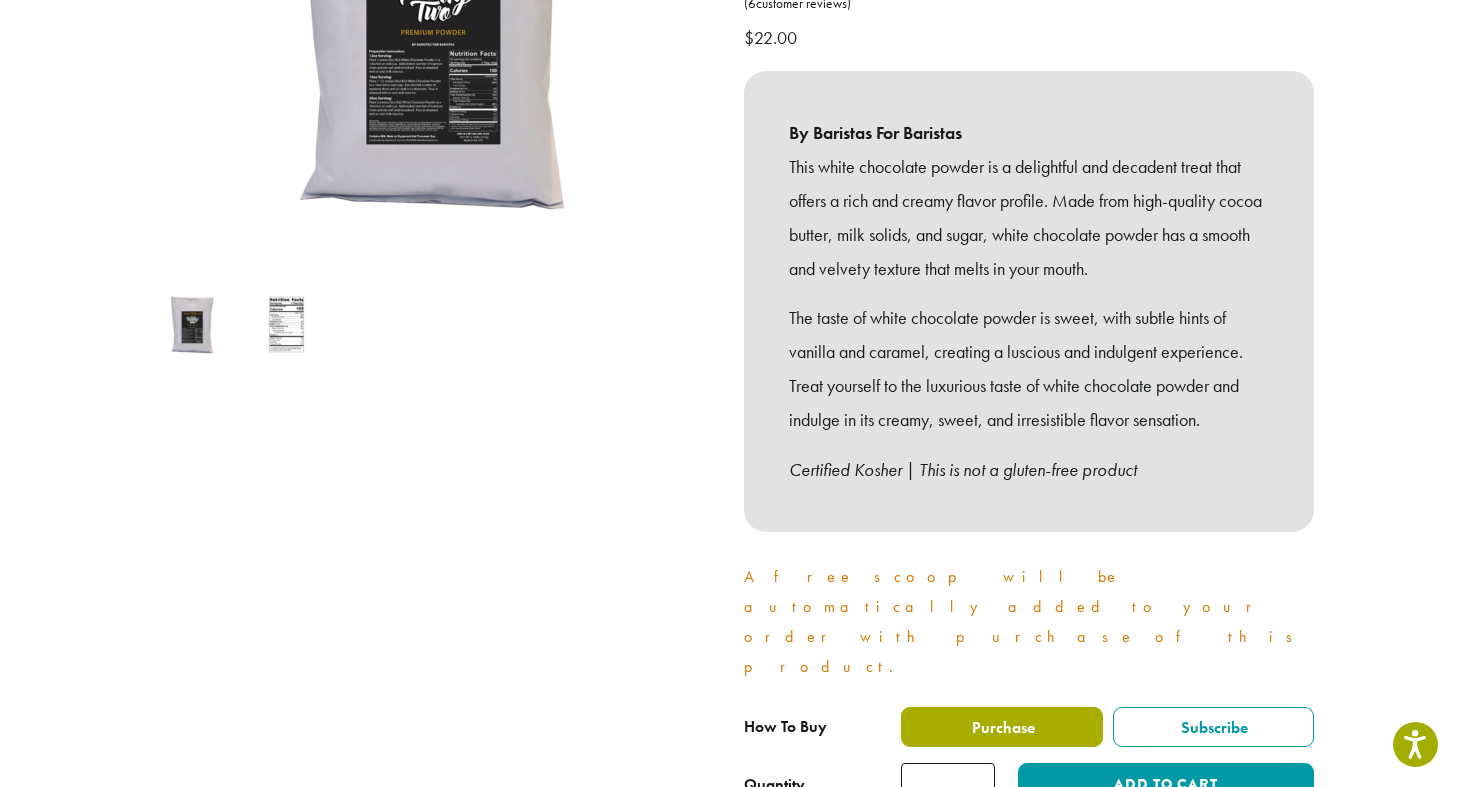 click on "Purchase" at bounding box center (1002, 727) 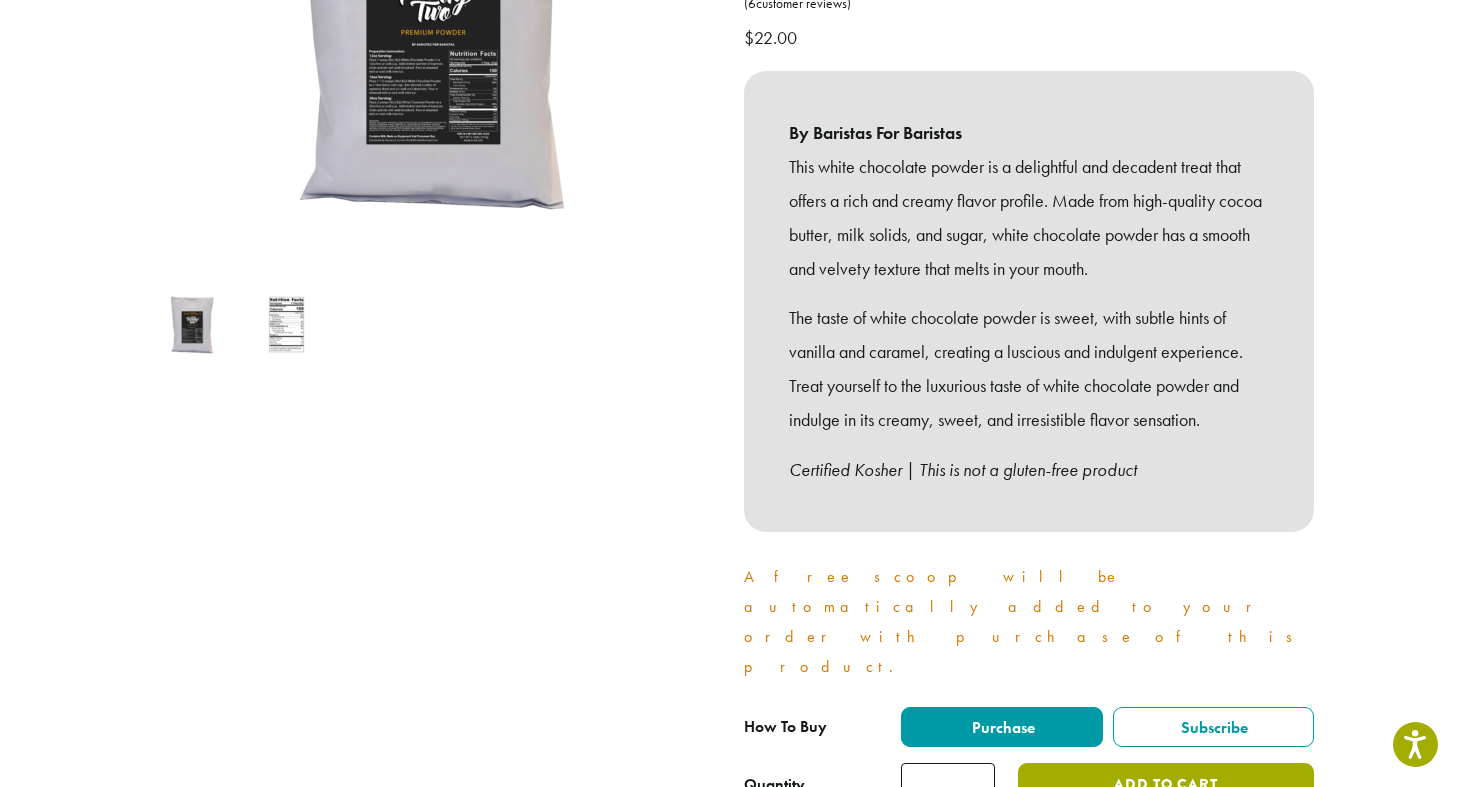 click on "Add to cart" at bounding box center [1166, 785] 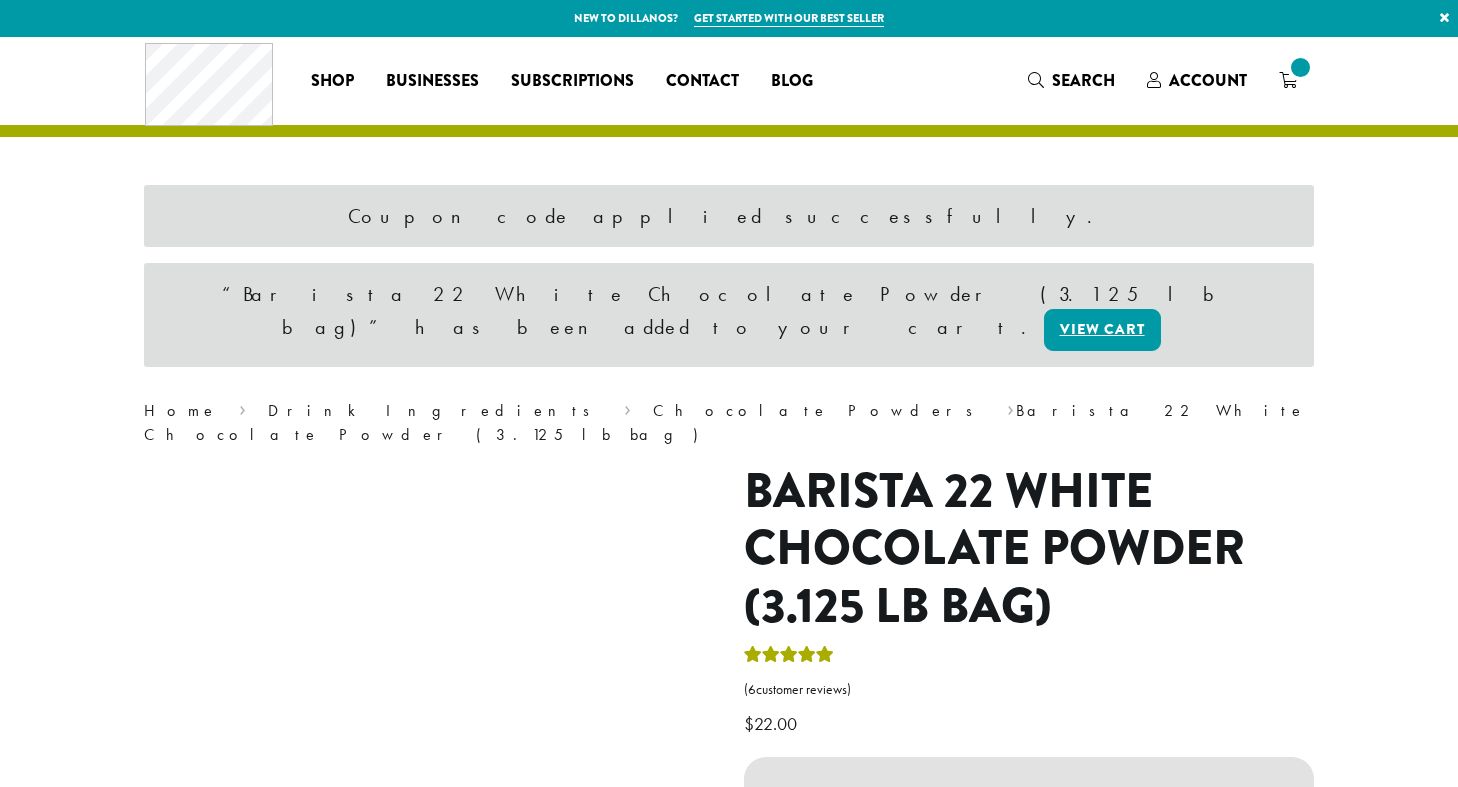 scroll, scrollTop: 0, scrollLeft: 0, axis: both 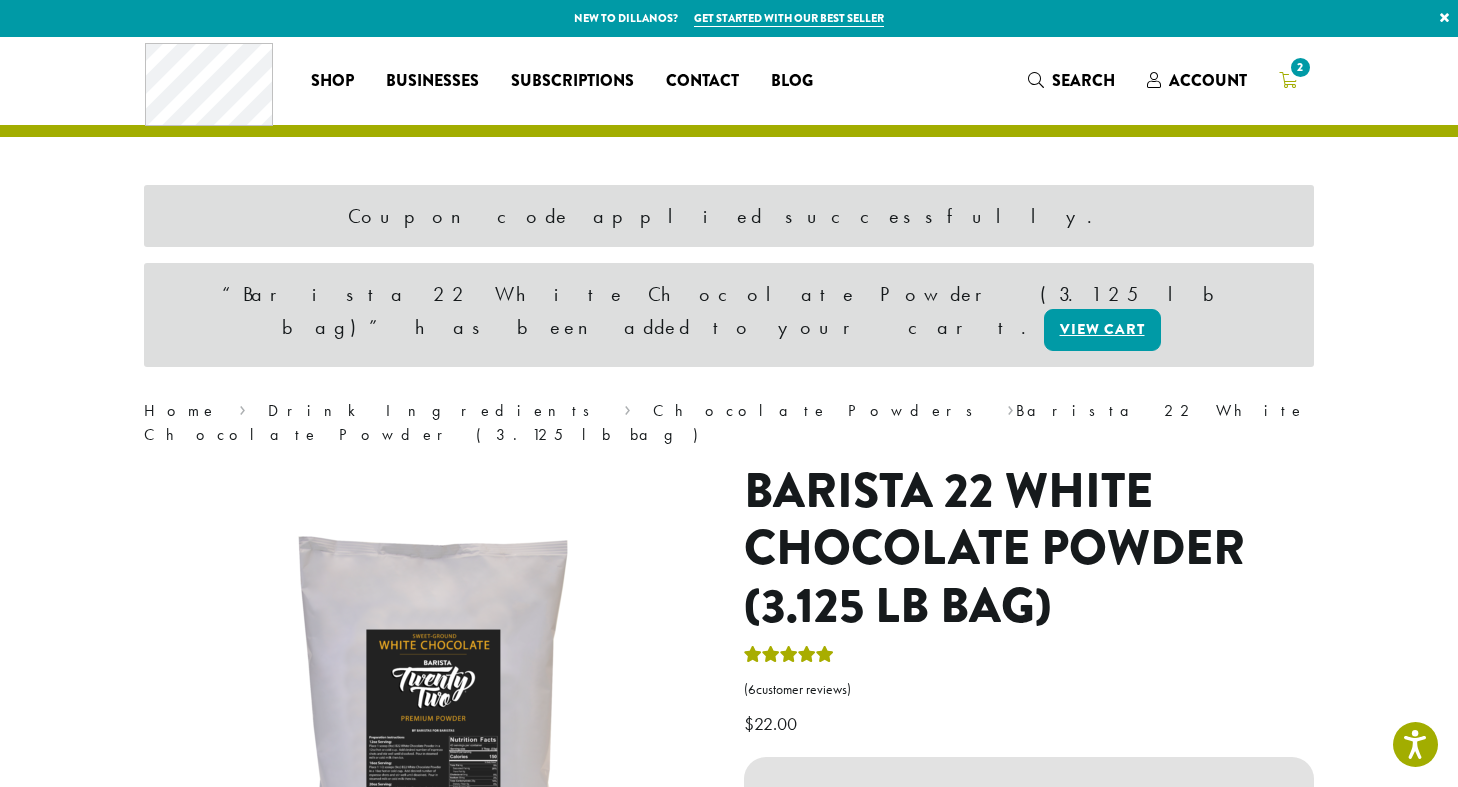click on "2" at bounding box center [1300, 67] 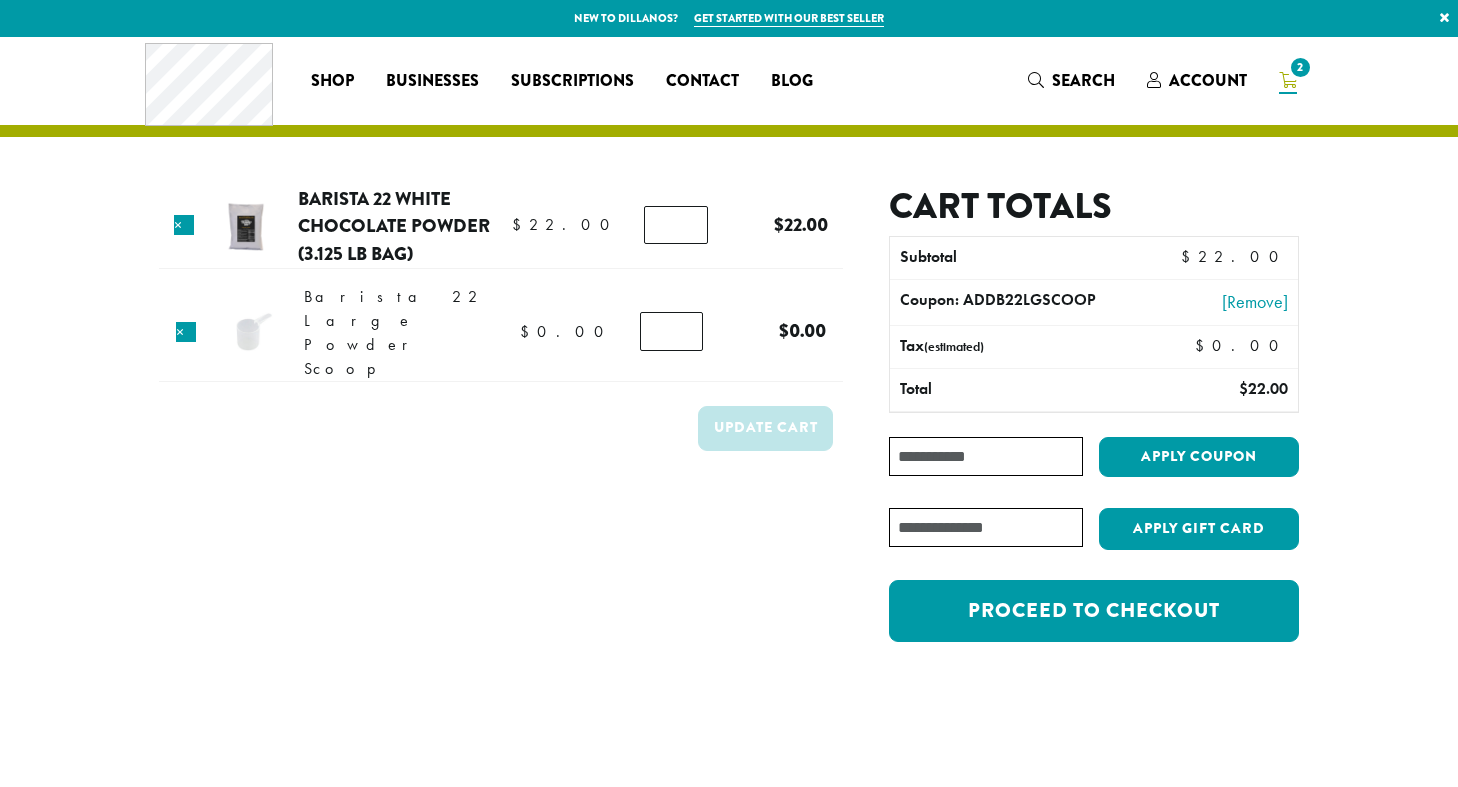 scroll, scrollTop: 0, scrollLeft: 0, axis: both 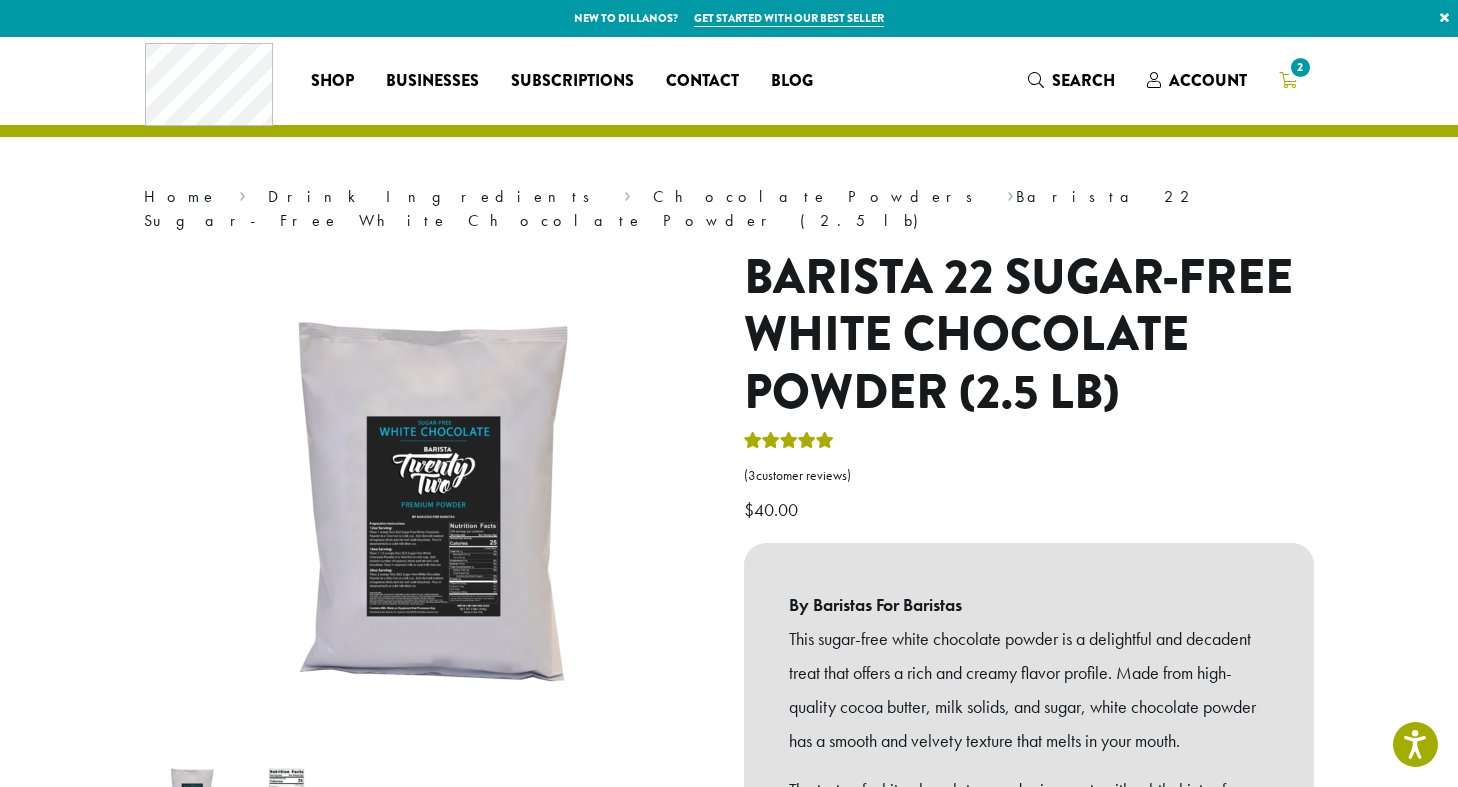 click on "2" at bounding box center (1288, 80) 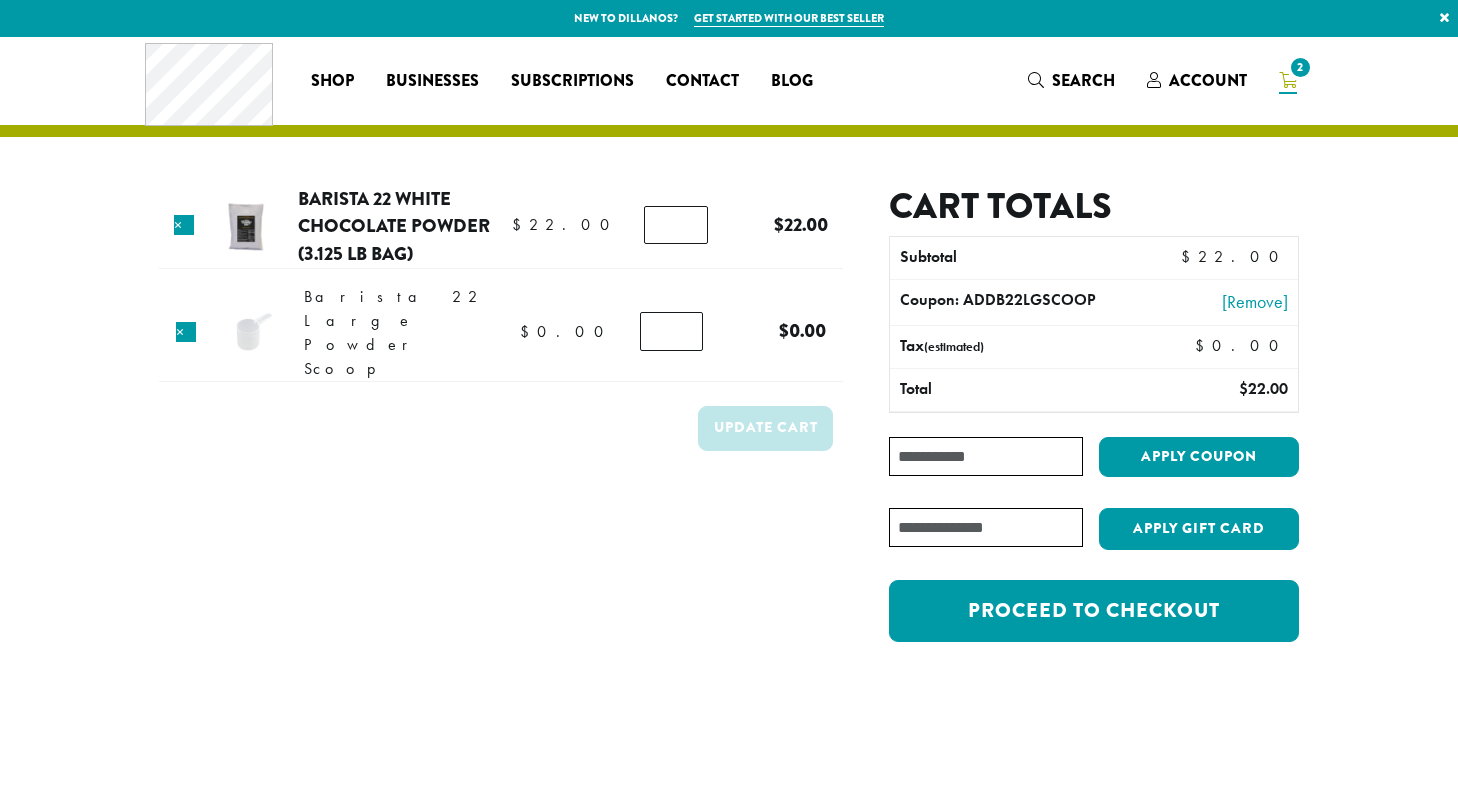 scroll, scrollTop: 0, scrollLeft: 0, axis: both 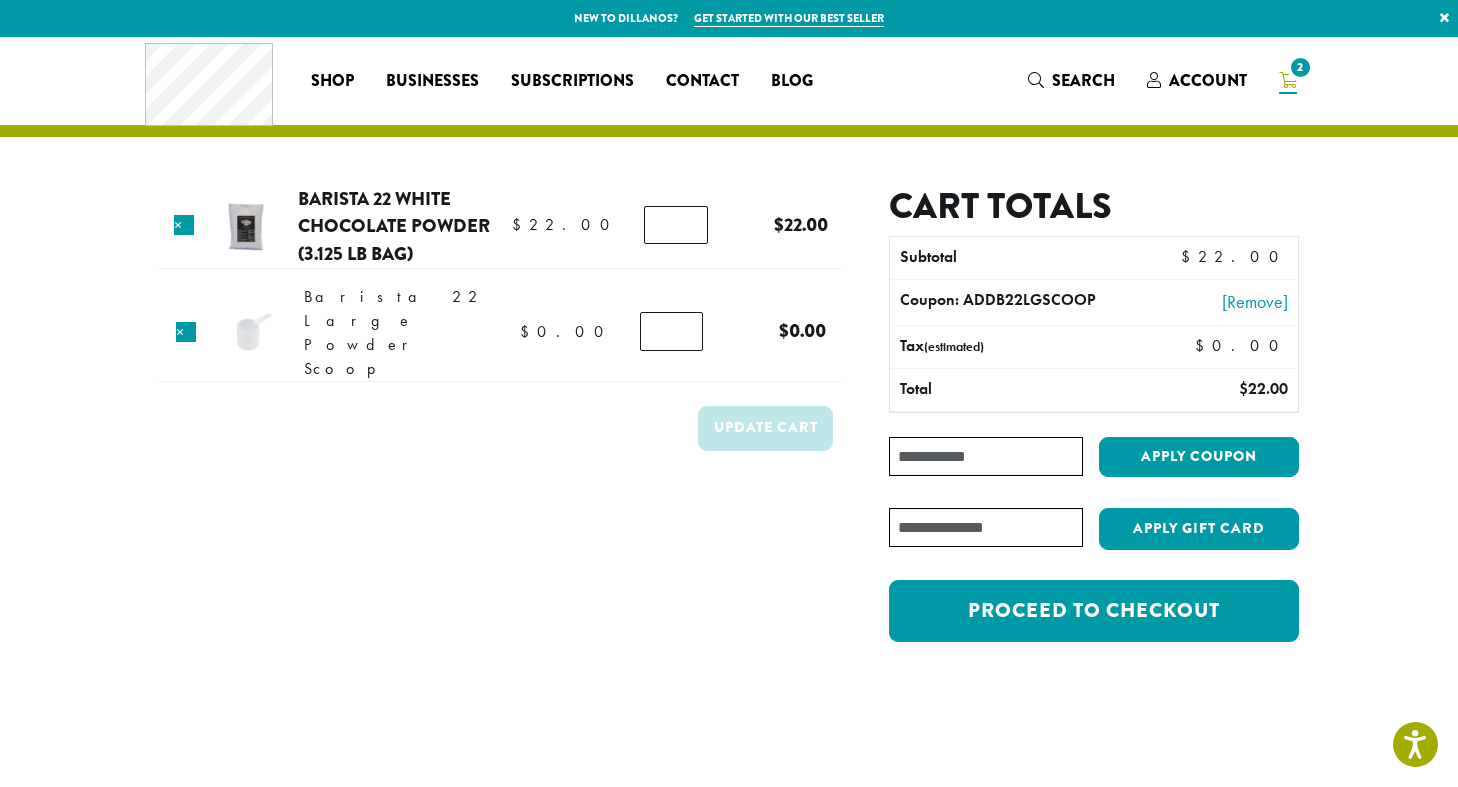 click on "Coupon:" at bounding box center (986, 456) 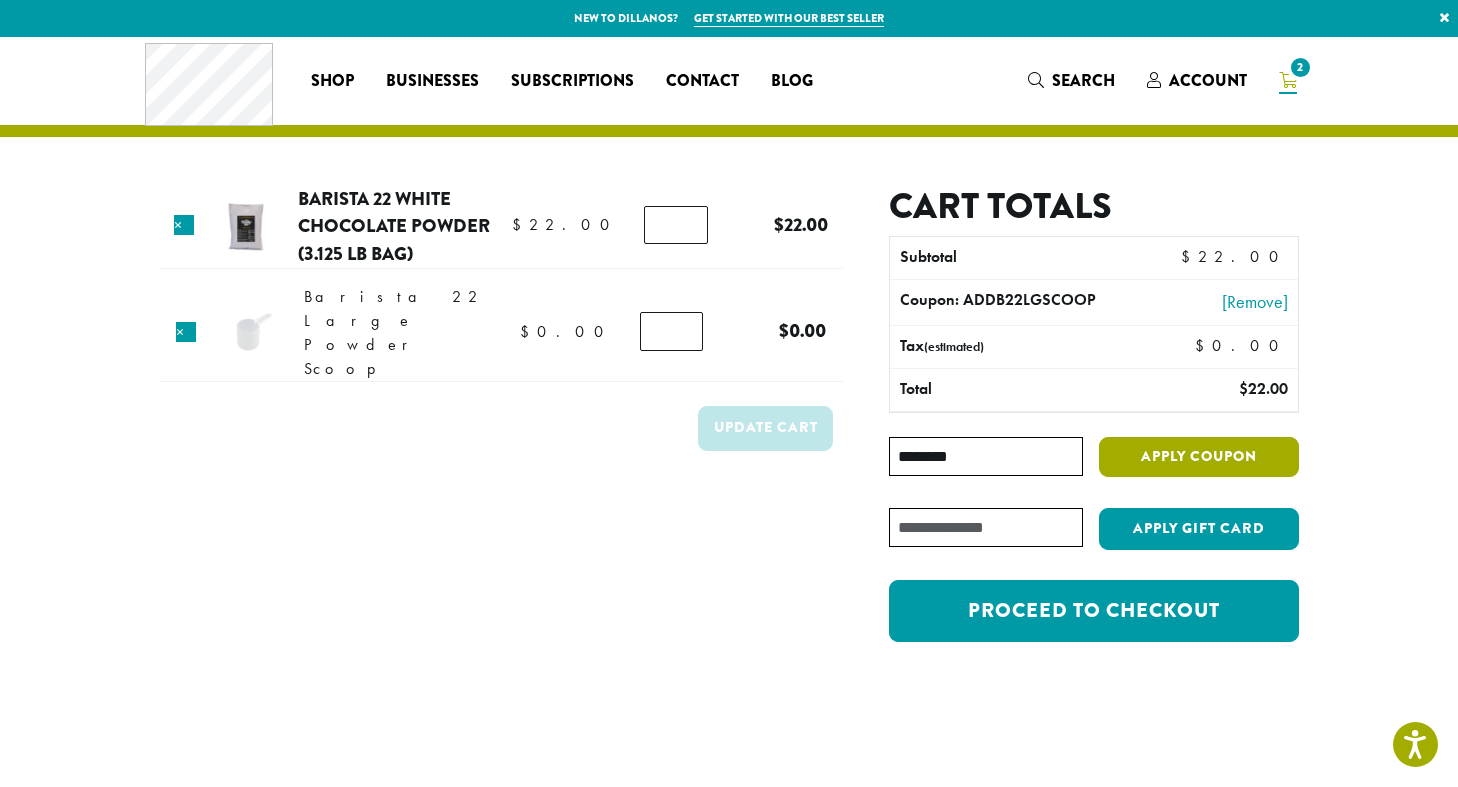 type on "********" 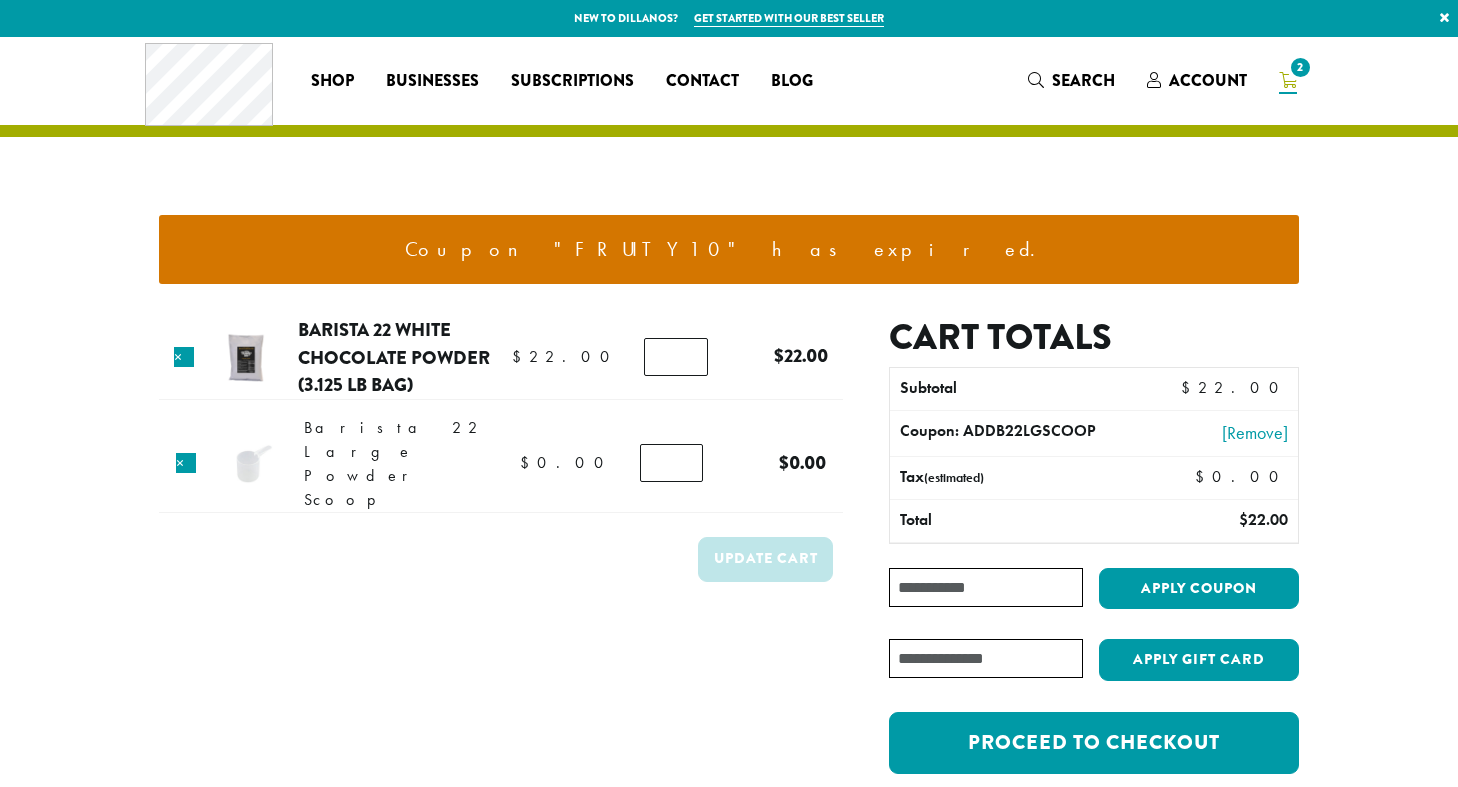 scroll, scrollTop: 0, scrollLeft: 0, axis: both 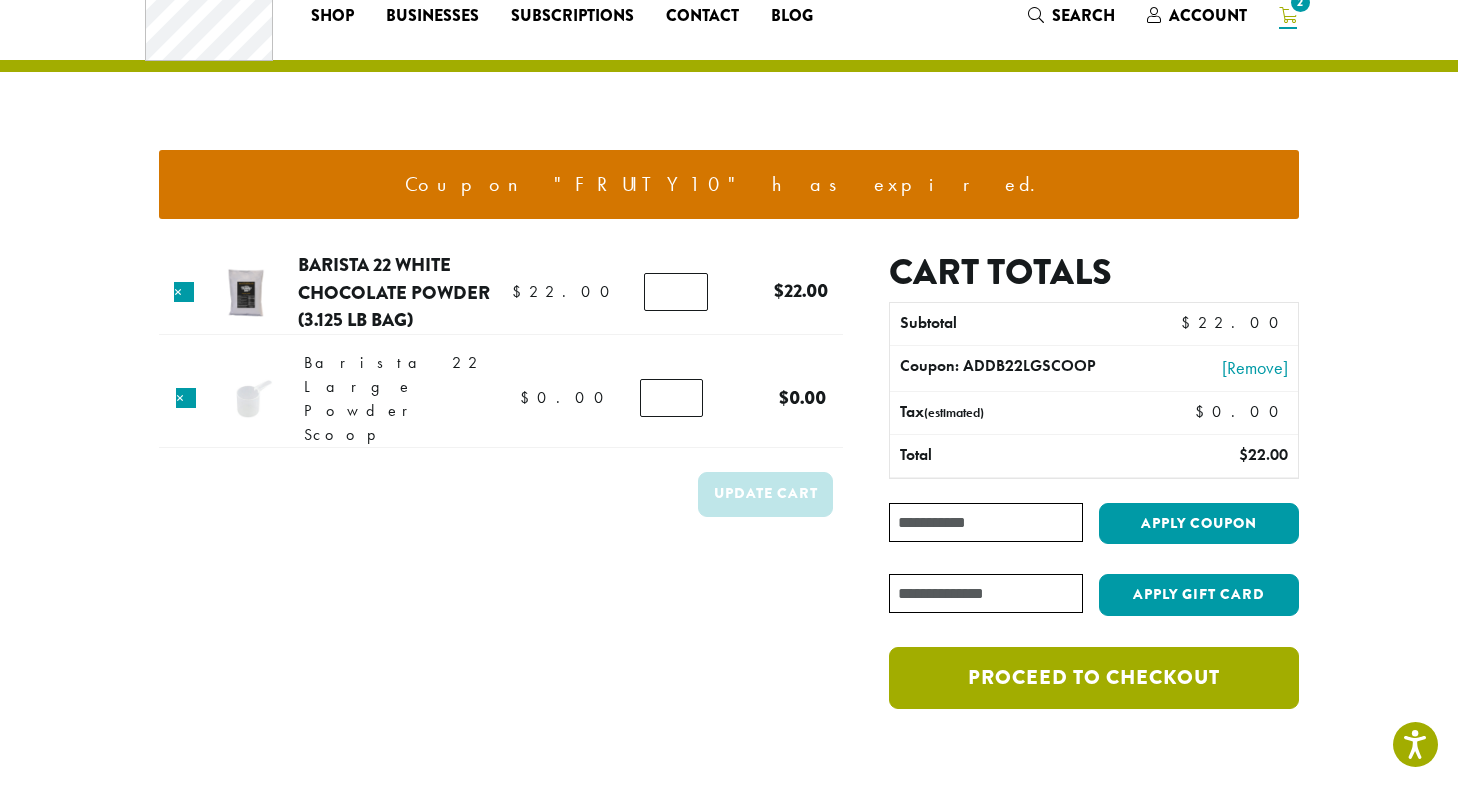 click on "Proceed to checkout" at bounding box center [1094, 678] 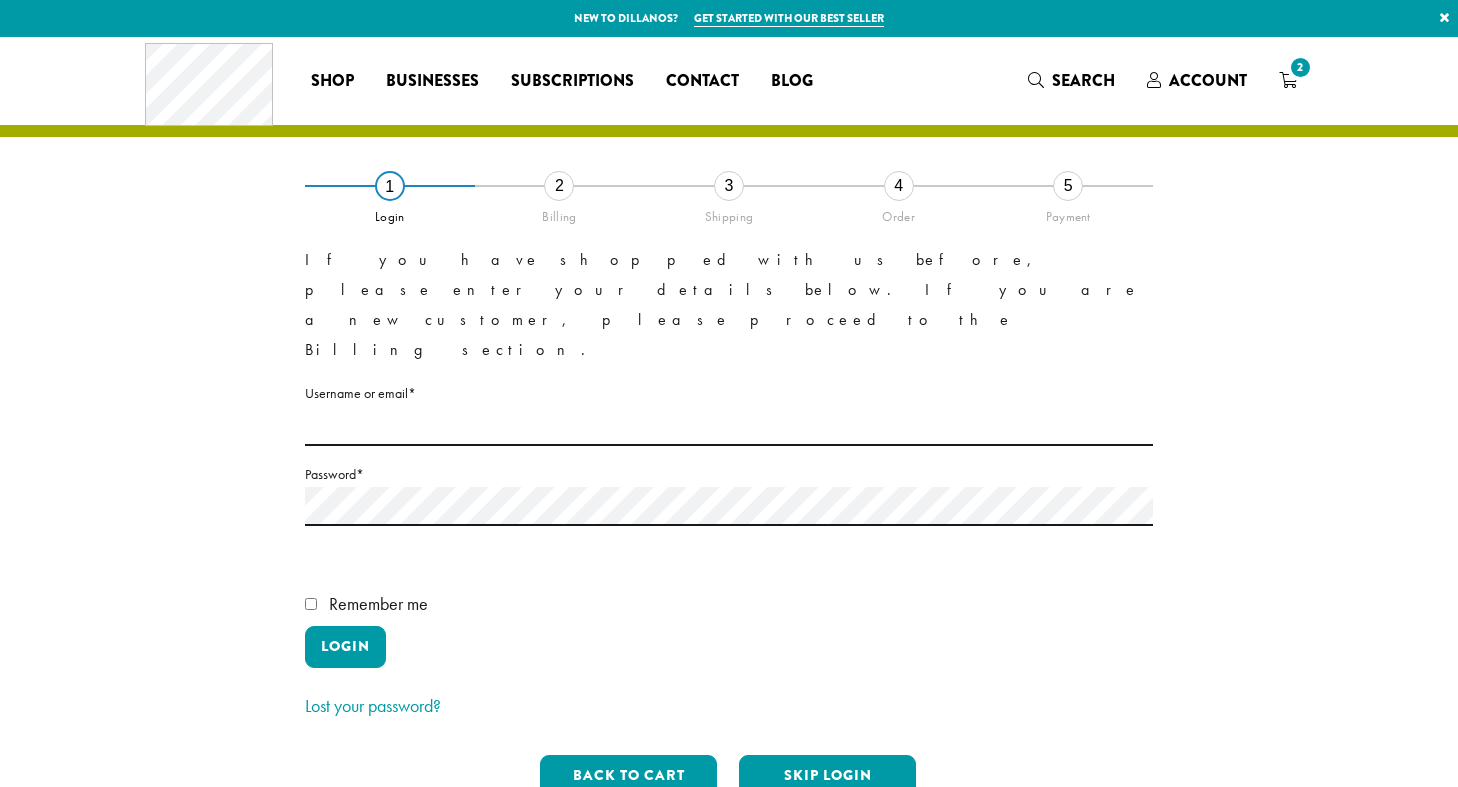 scroll, scrollTop: 0, scrollLeft: 0, axis: both 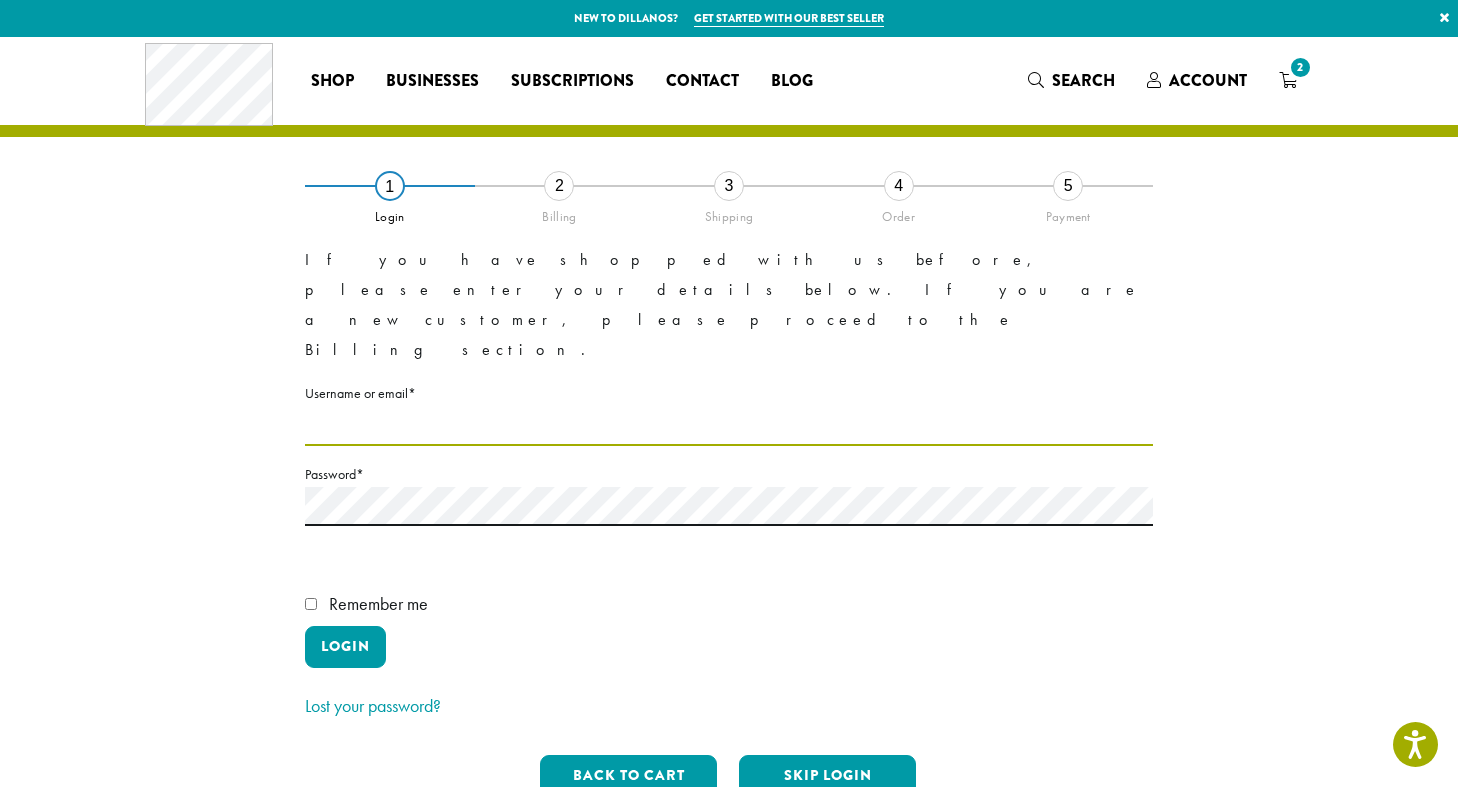 click on "Username or email  * Required" at bounding box center [729, 426] 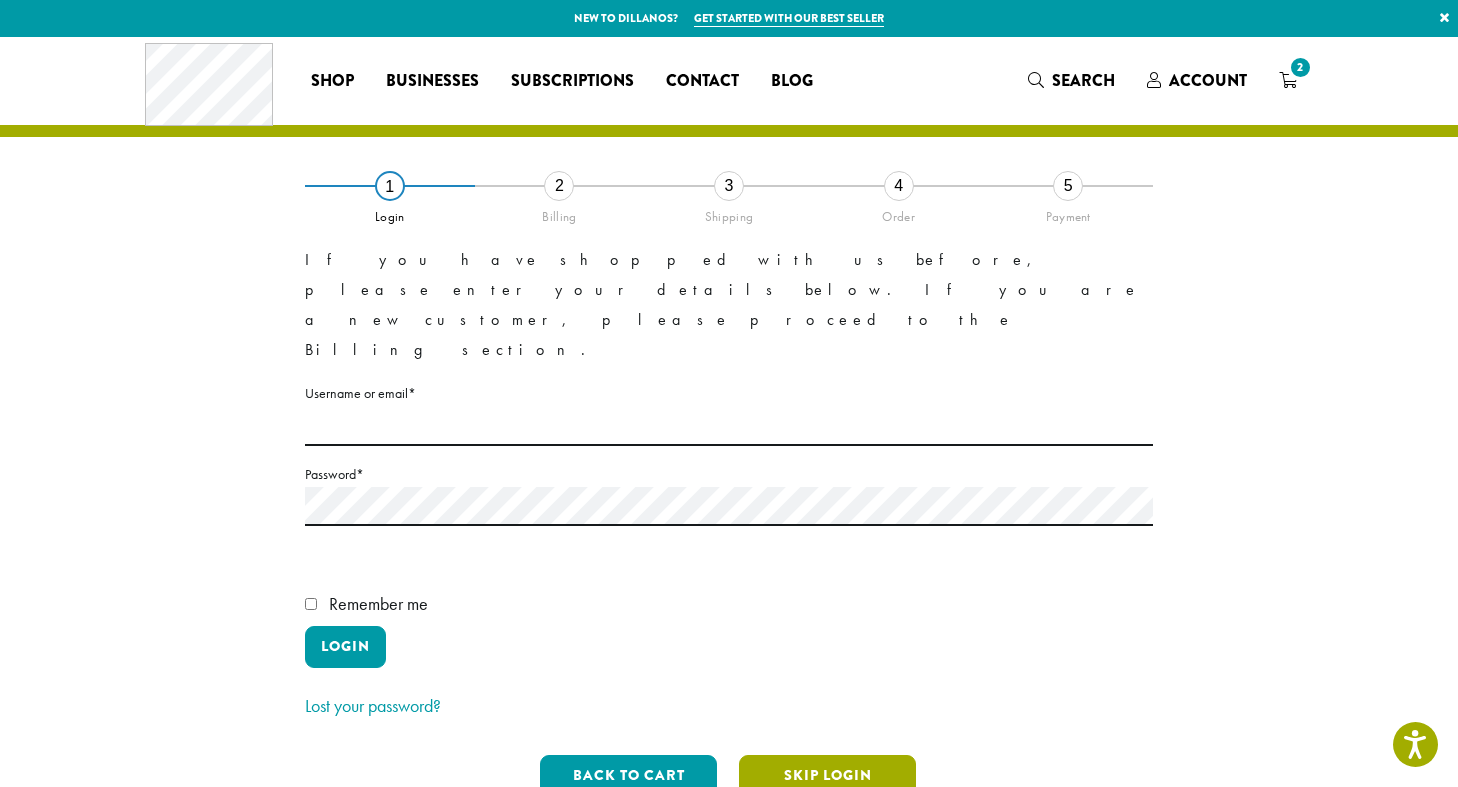 click on "Skip Login" at bounding box center [827, 776] 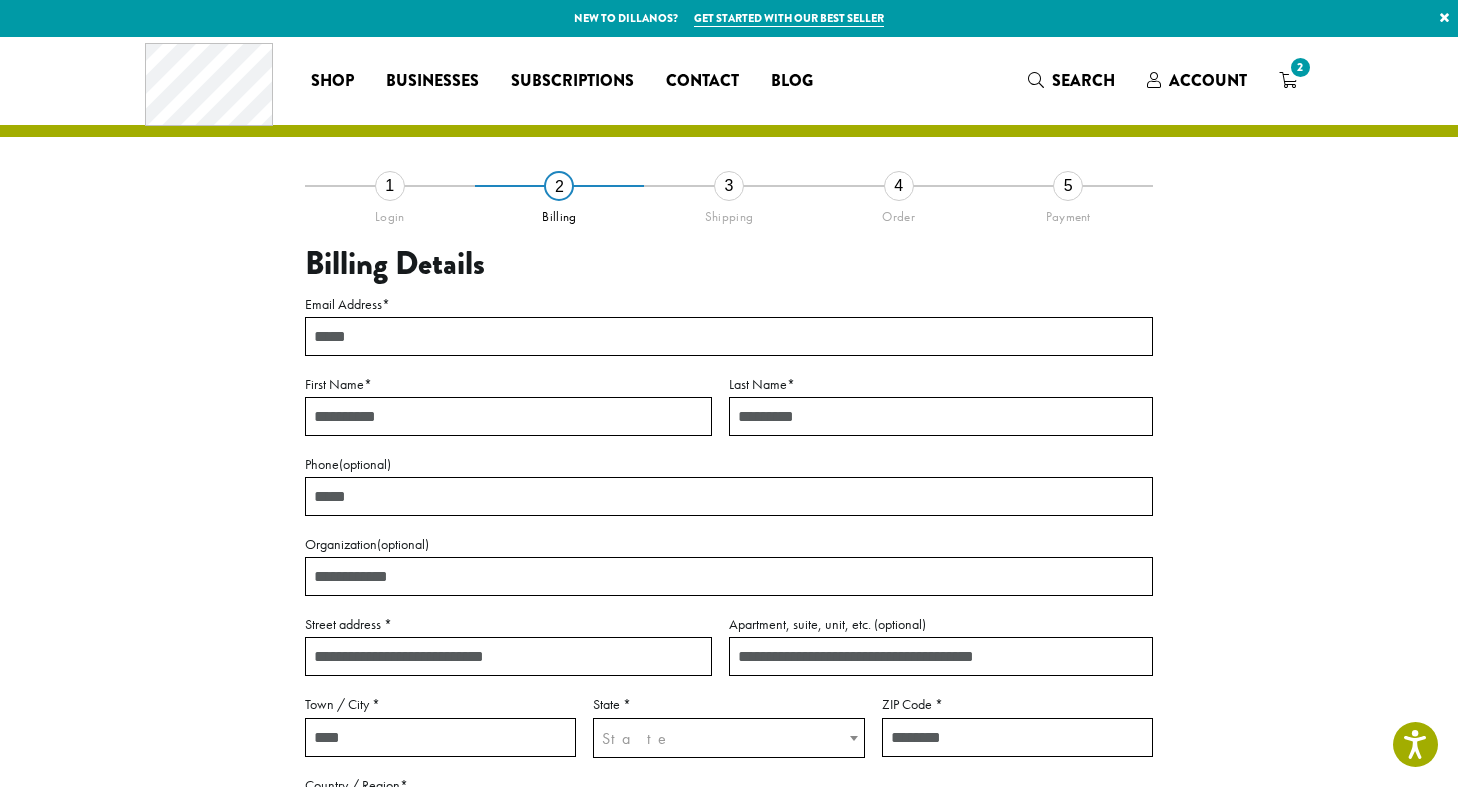 click on "Email Address  *" at bounding box center [729, 336] 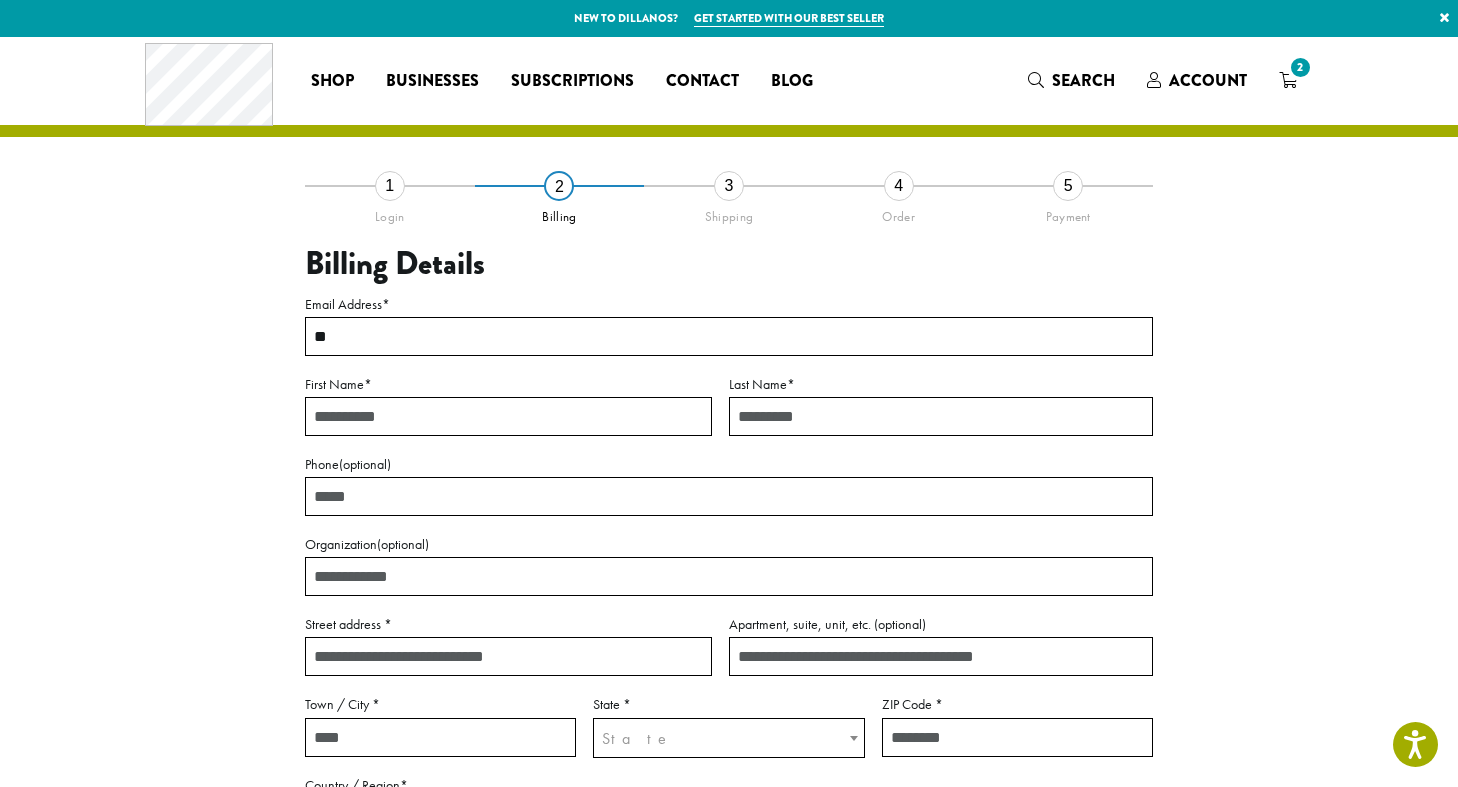 type on "*" 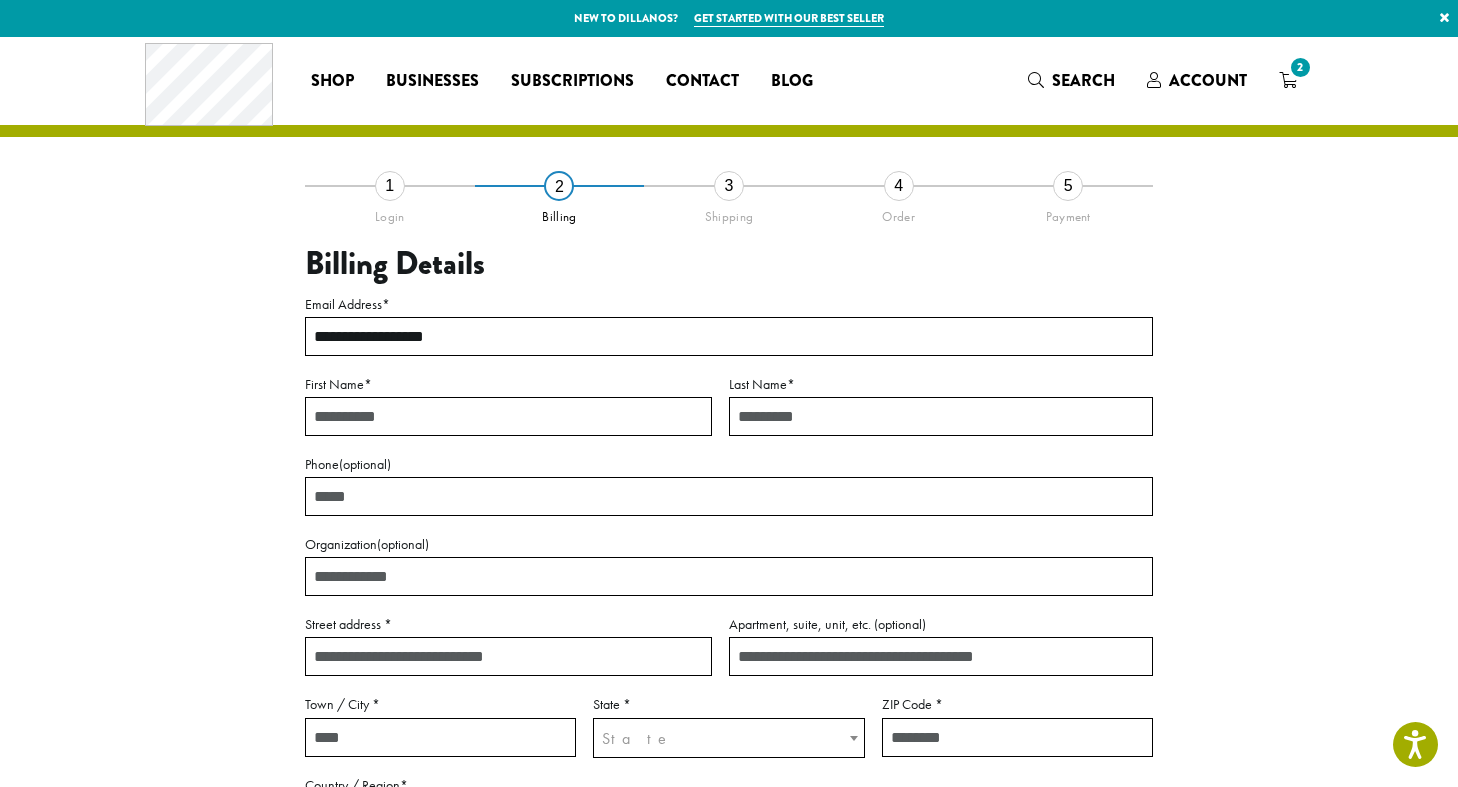 type on "**********" 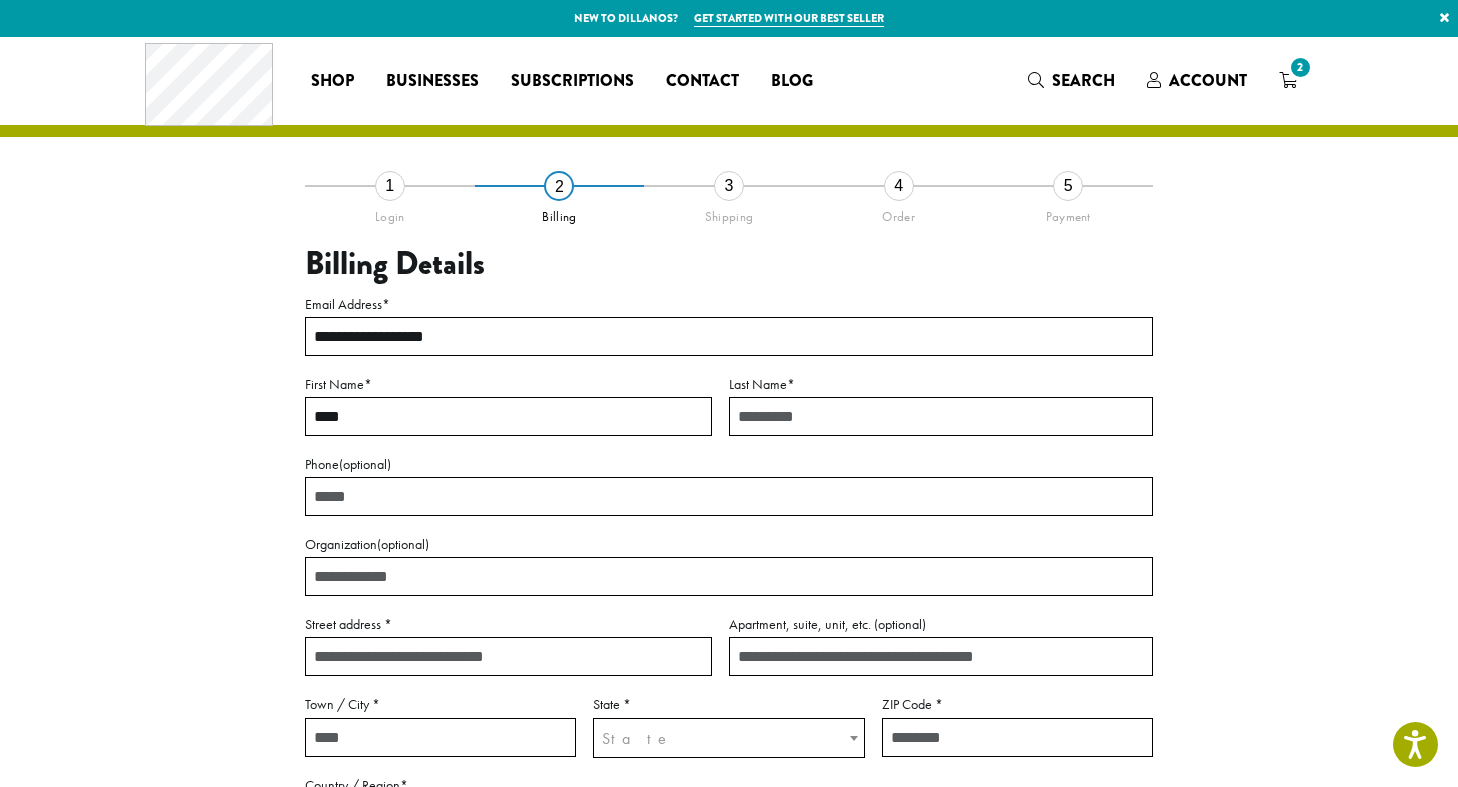 type on "****" 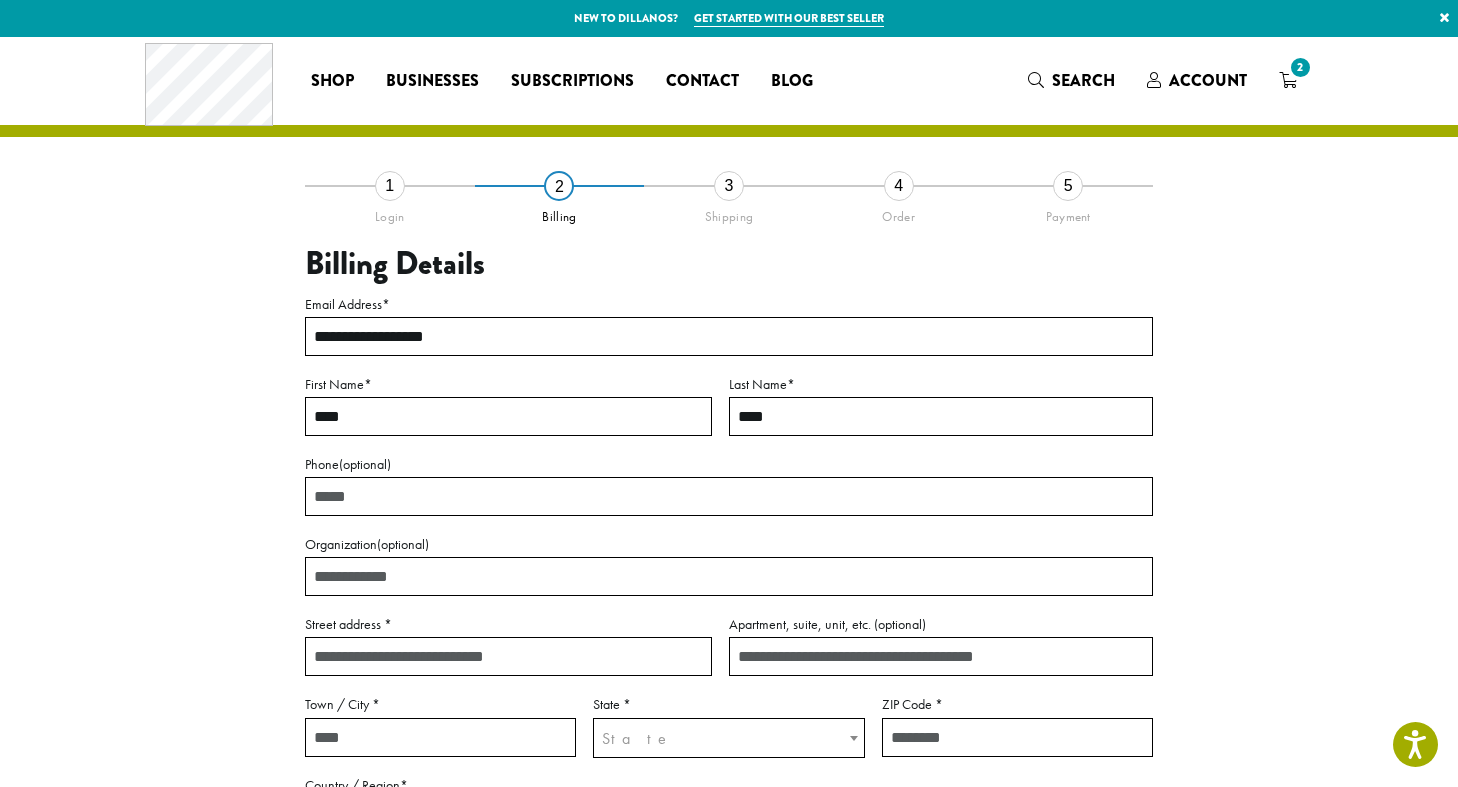 type on "****" 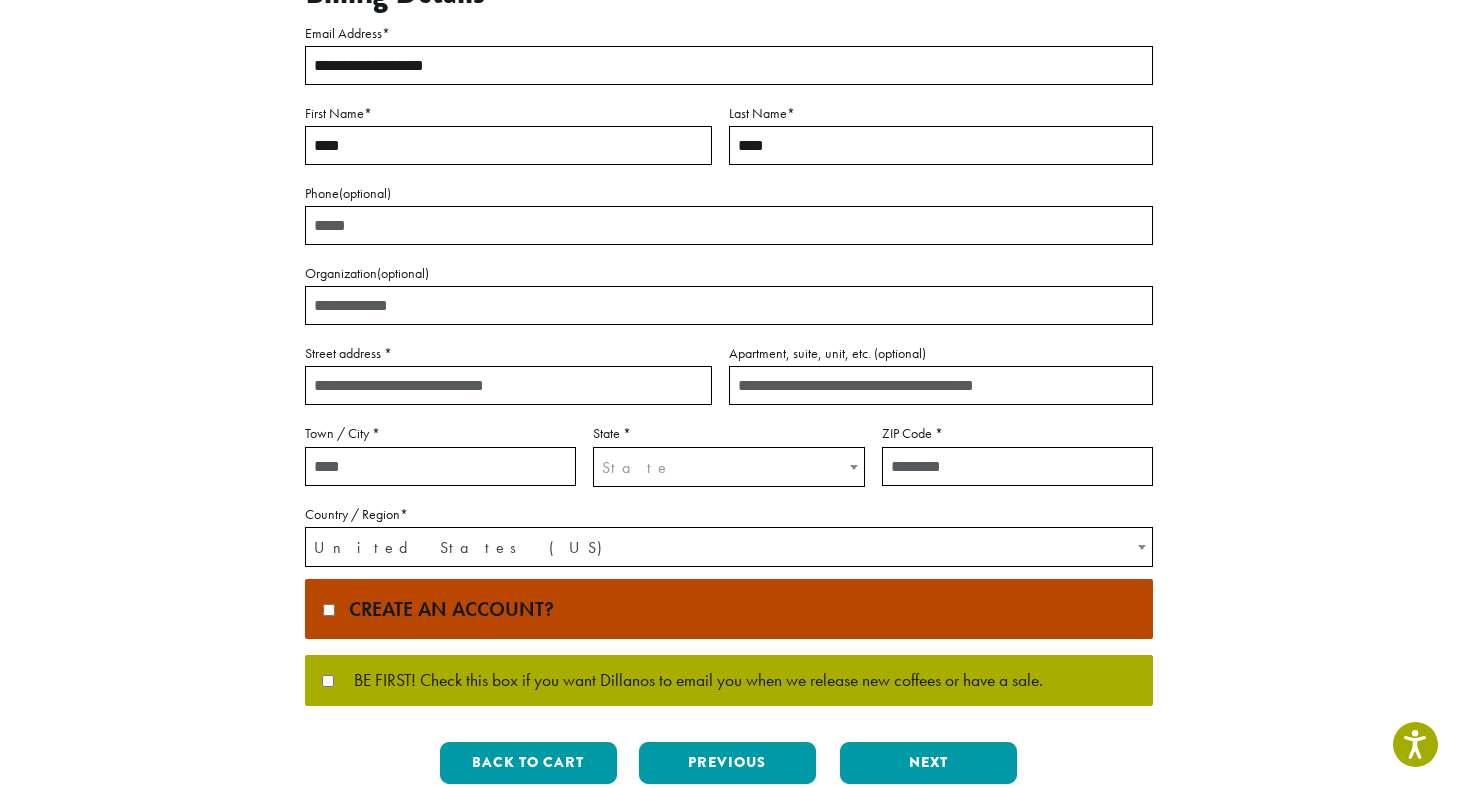 scroll, scrollTop: 346, scrollLeft: 0, axis: vertical 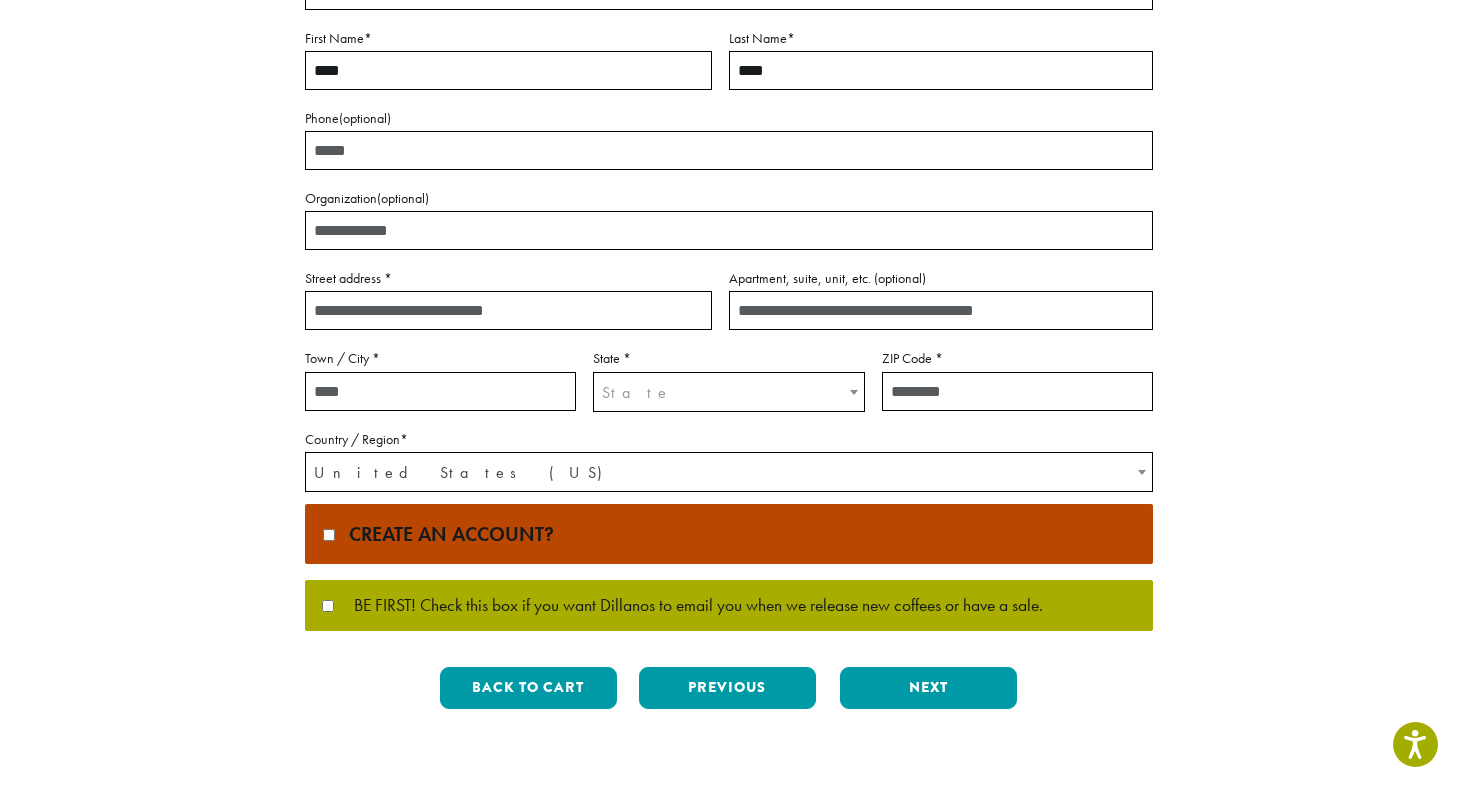 click on "Street address   *" at bounding box center [508, 310] 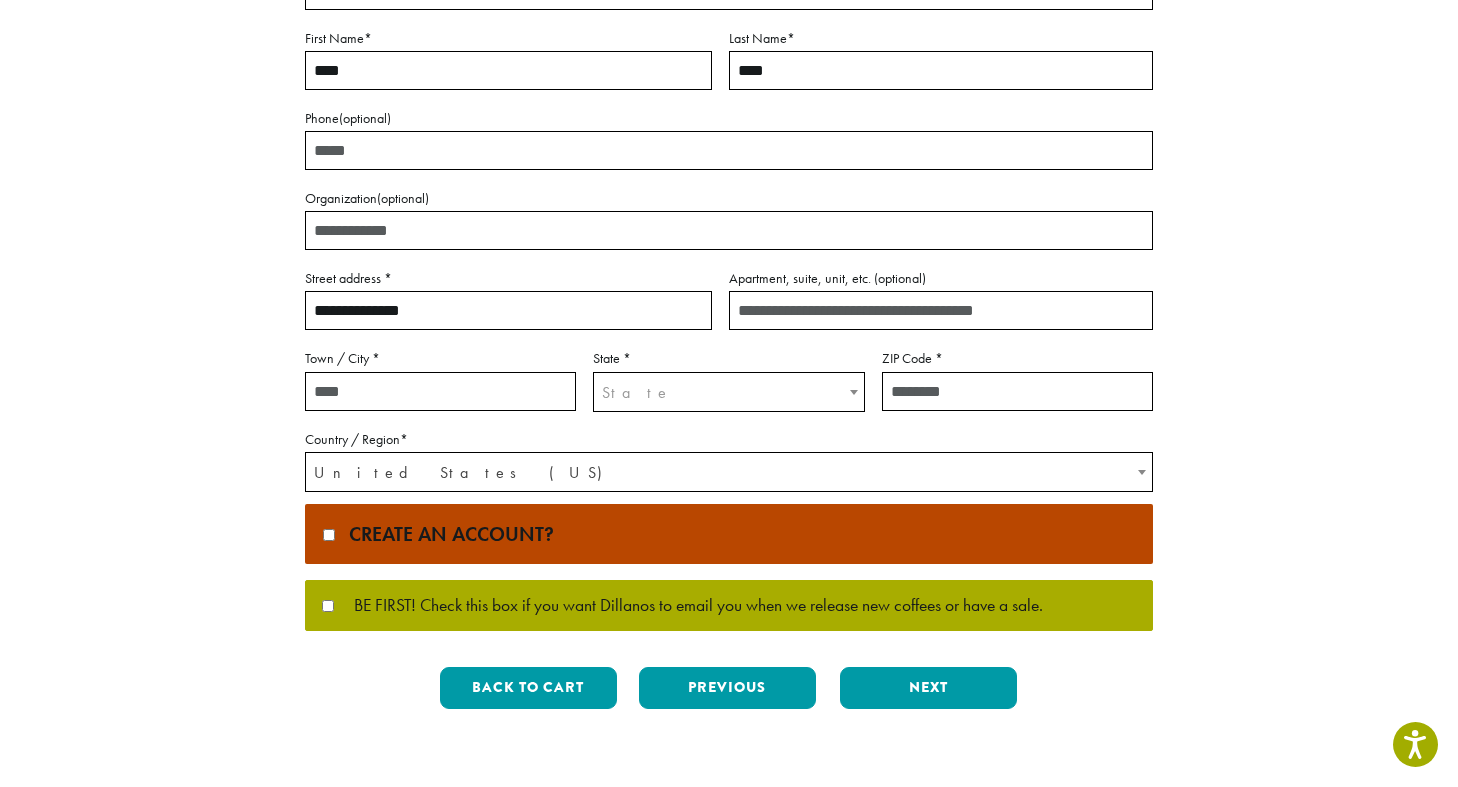 type on "**********" 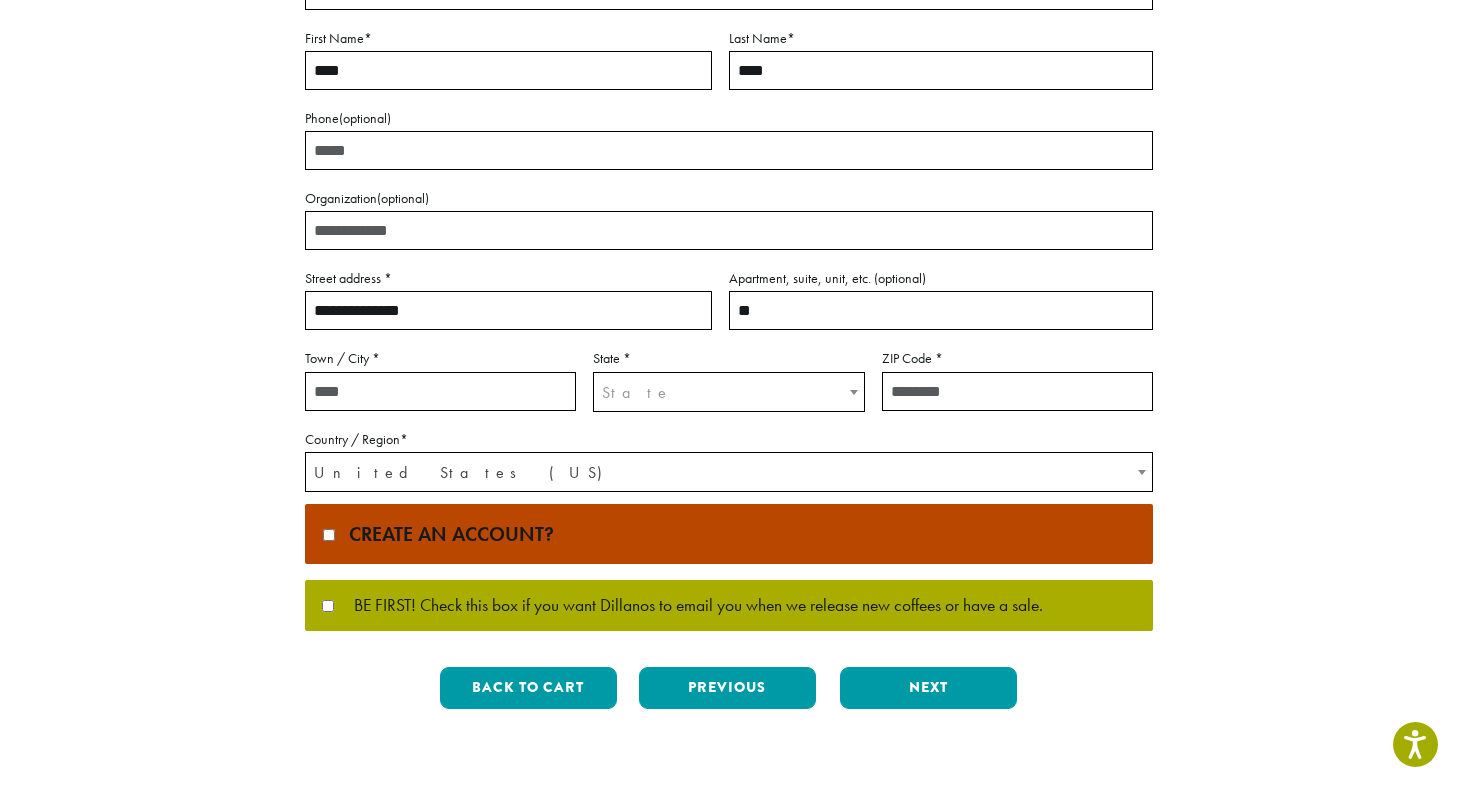 type on "*" 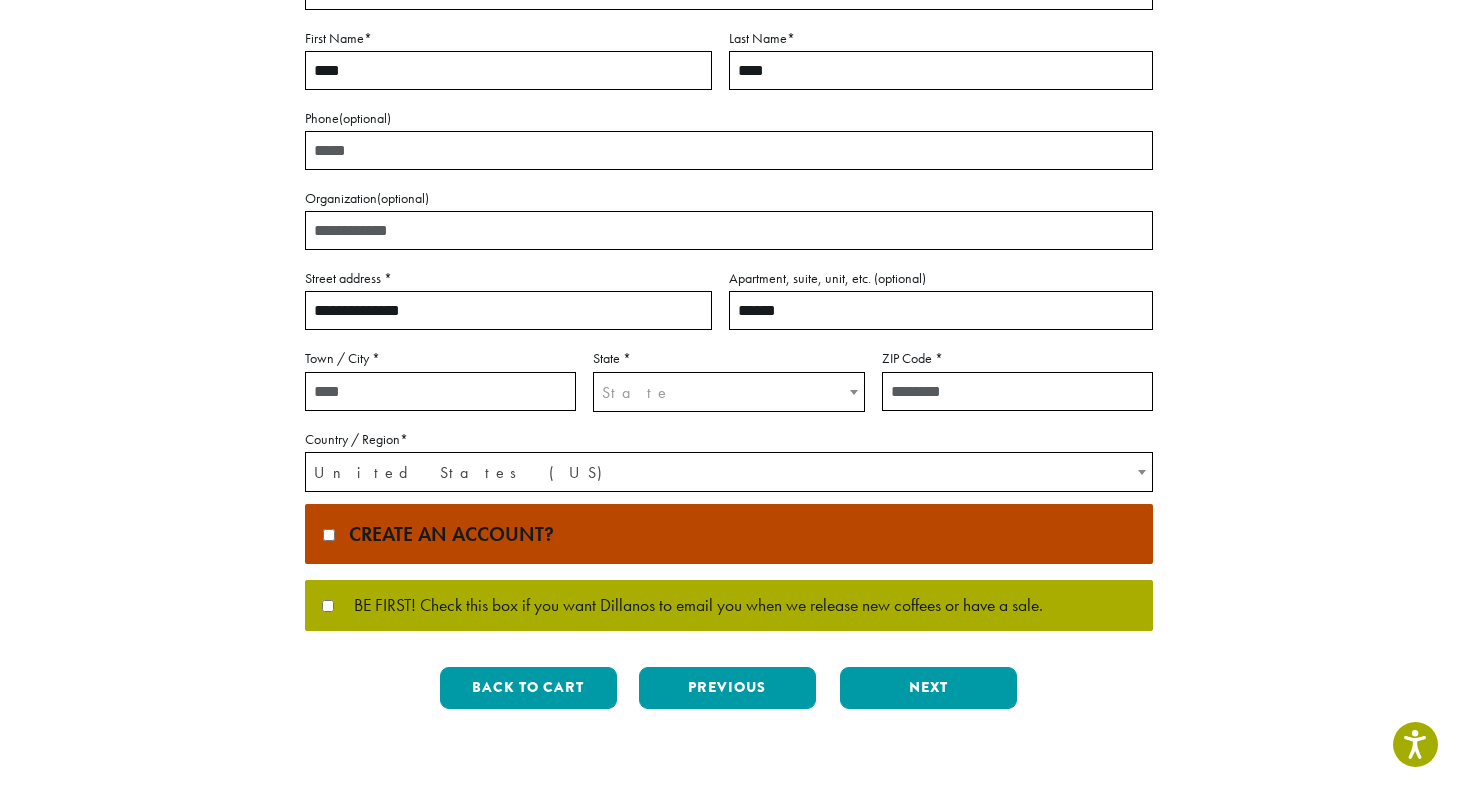 type on "*****" 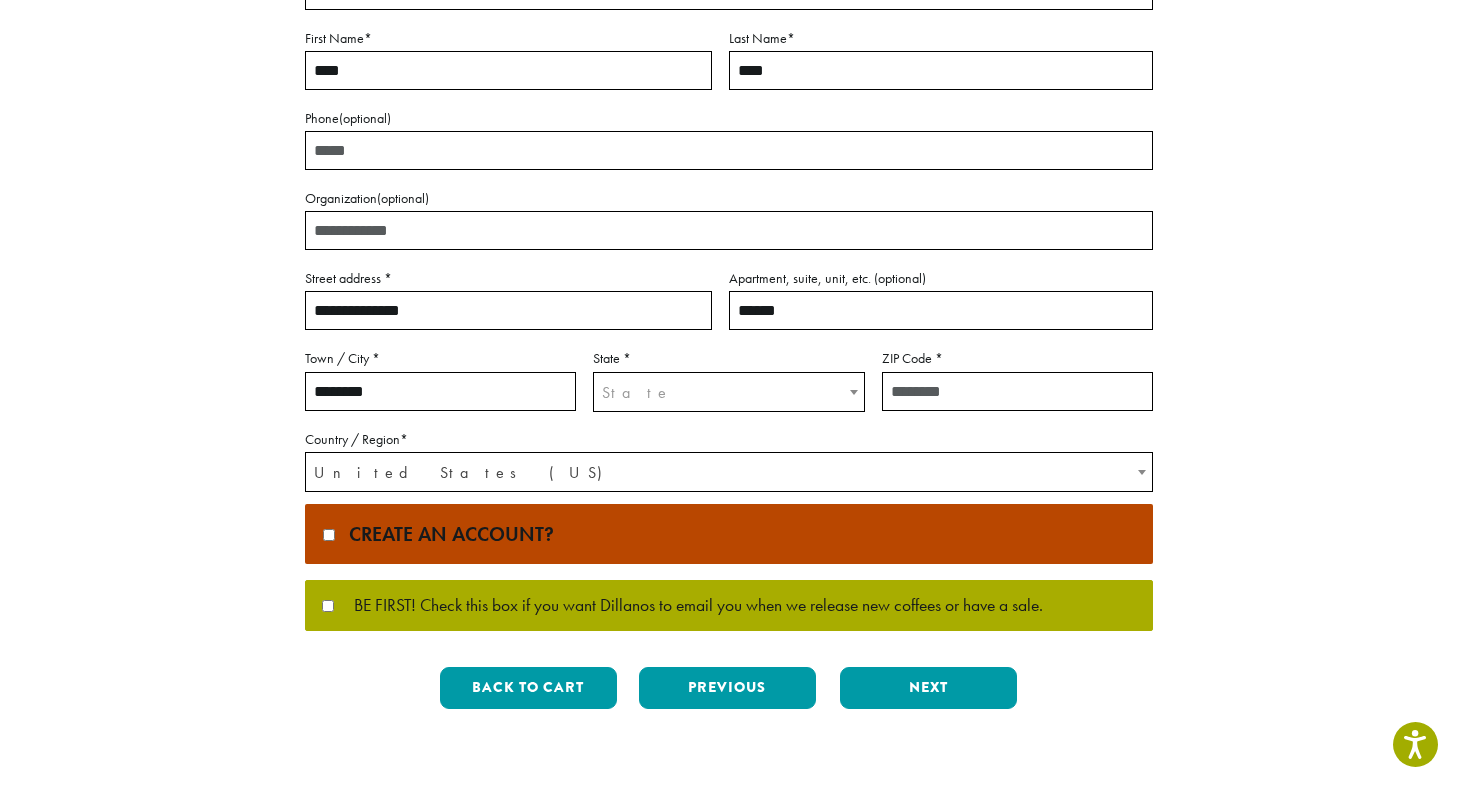 type on "*******" 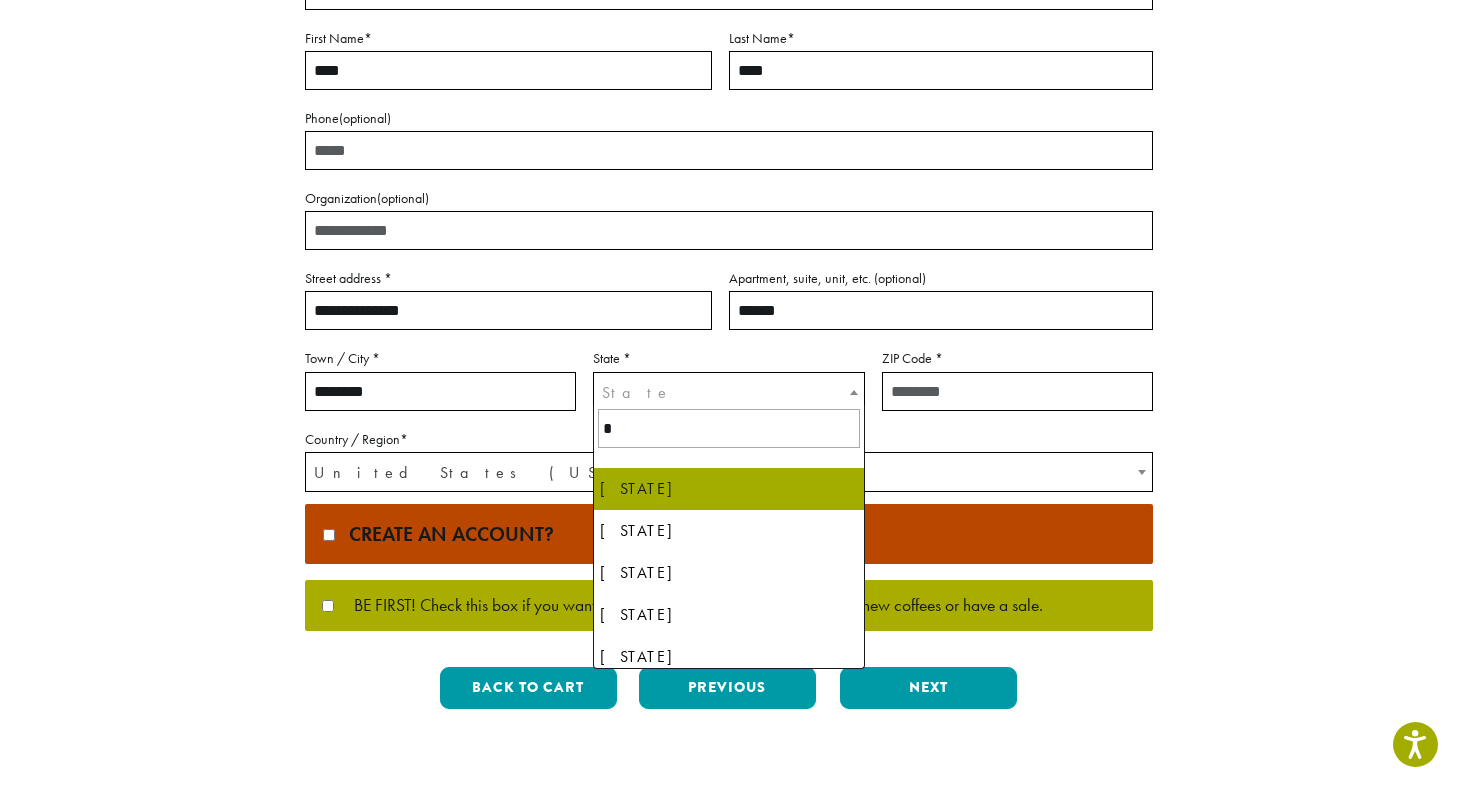 type 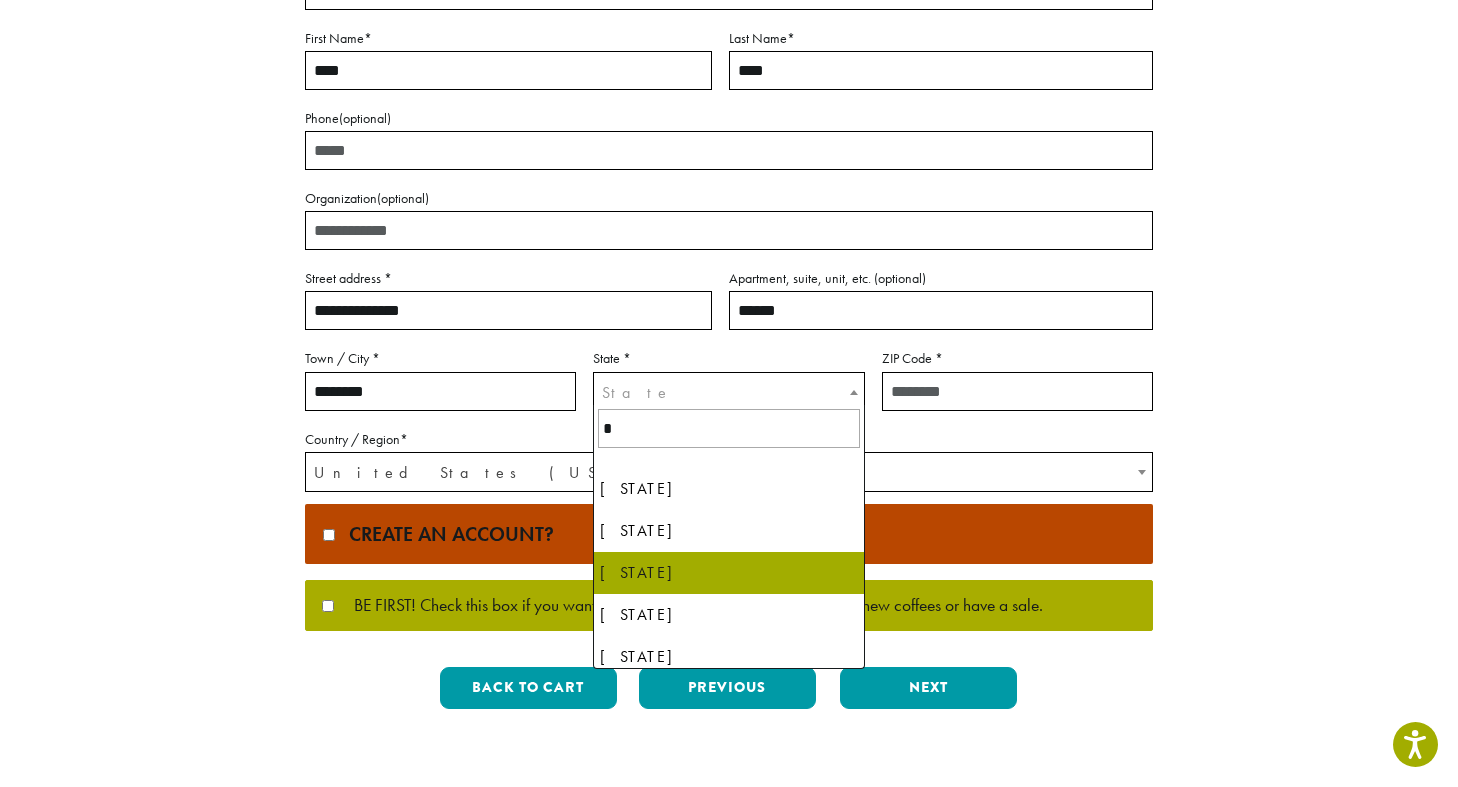 scroll, scrollTop: 262, scrollLeft: 0, axis: vertical 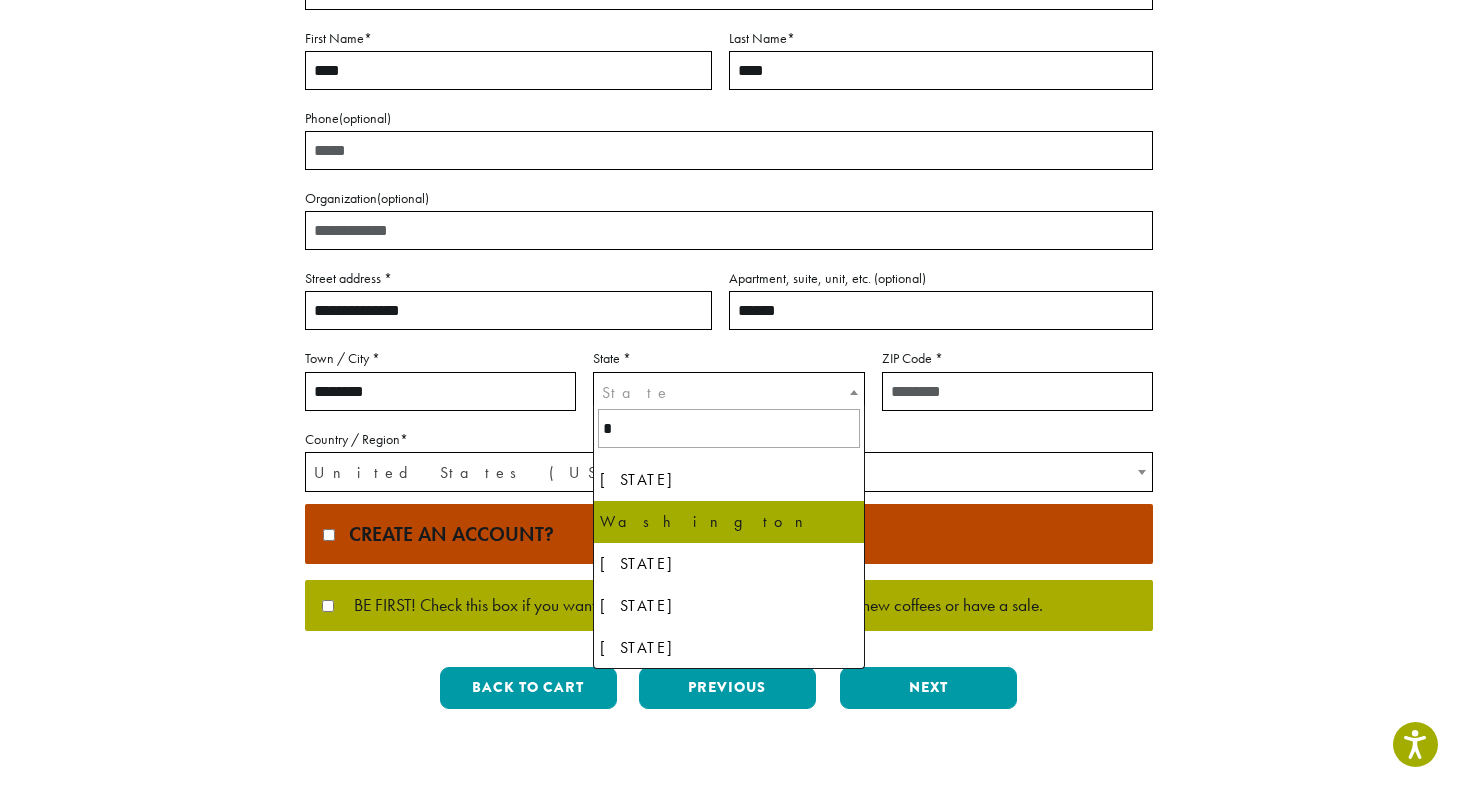 select on "**" 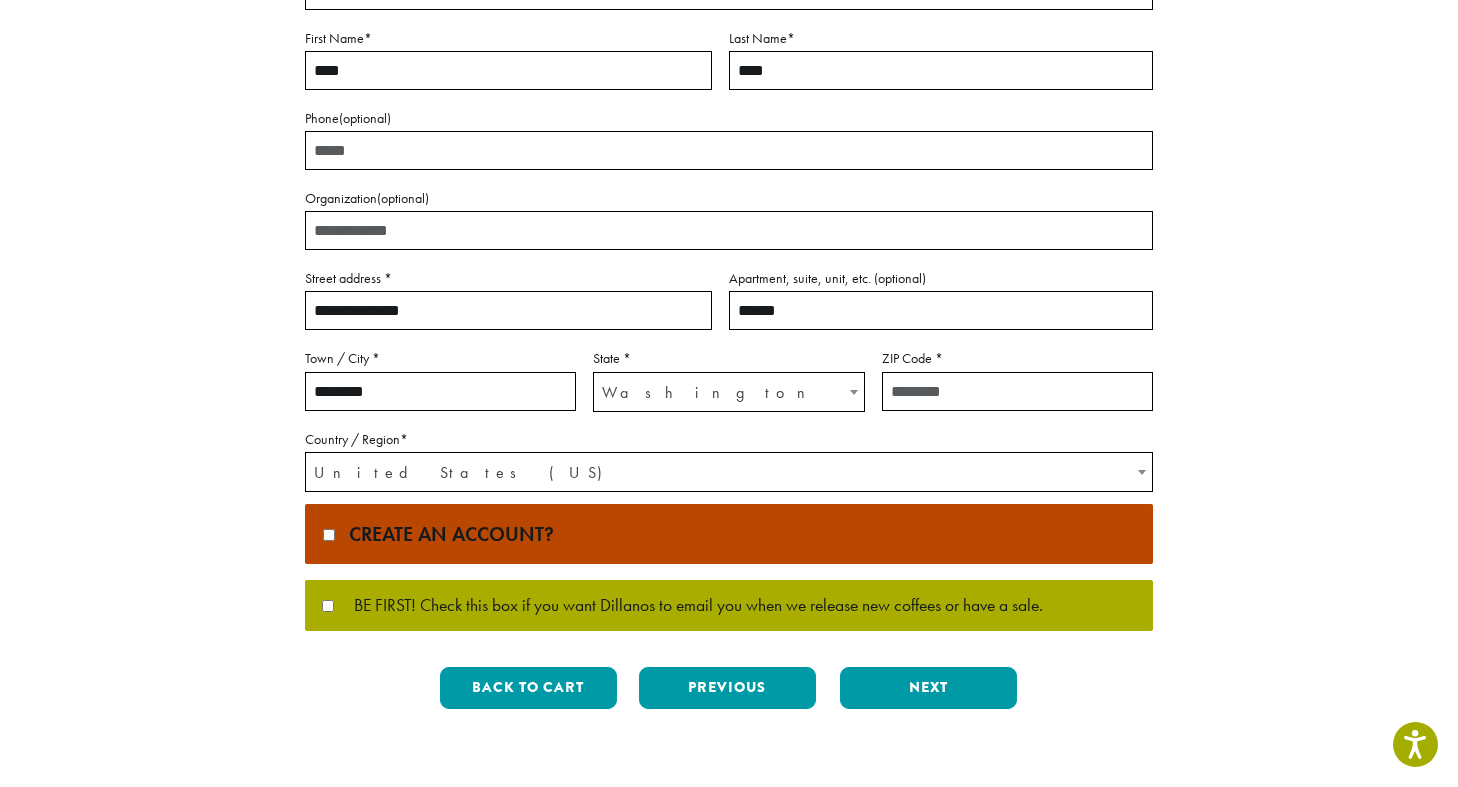 click on "ZIP Code   *" at bounding box center [1017, 391] 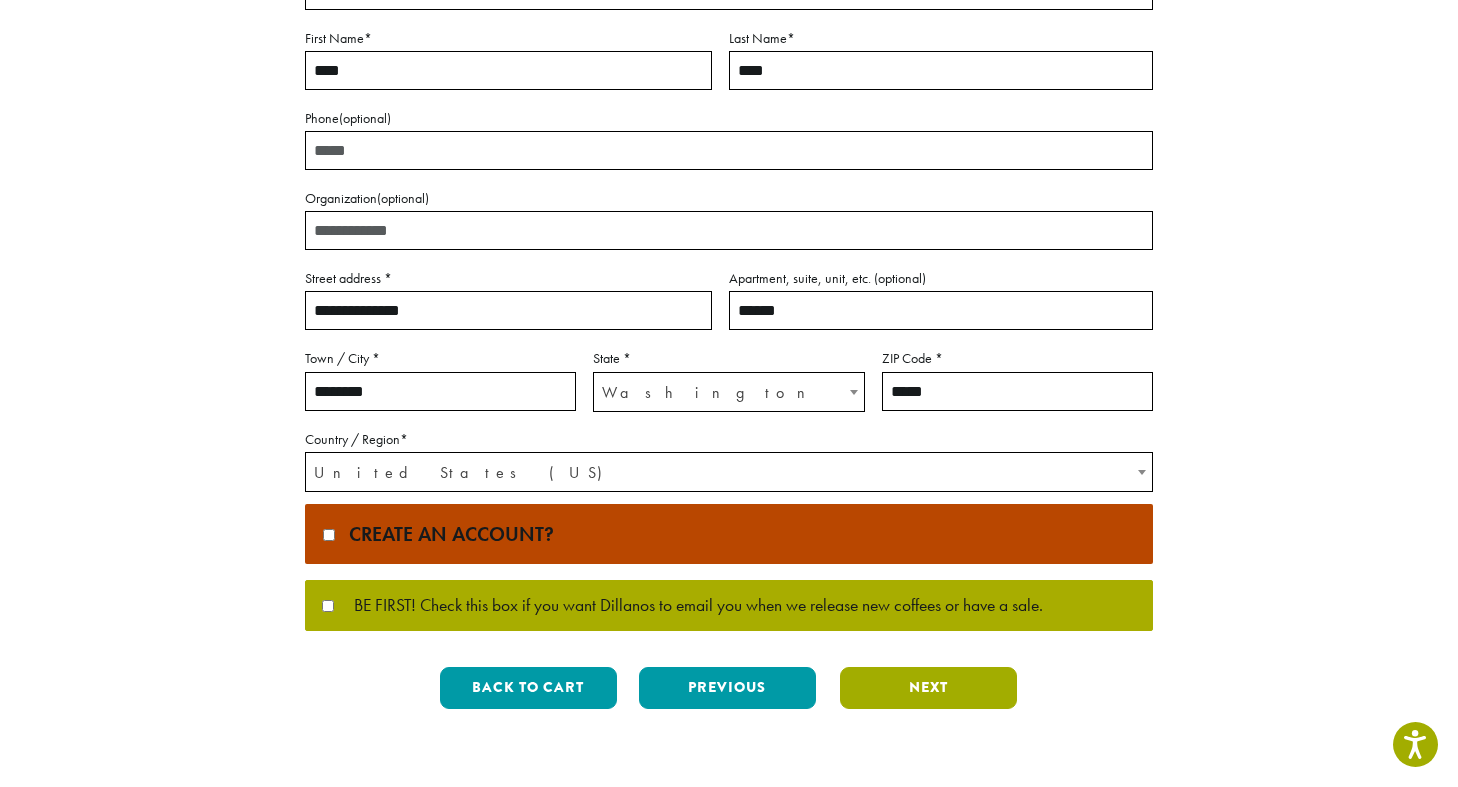 type on "*****" 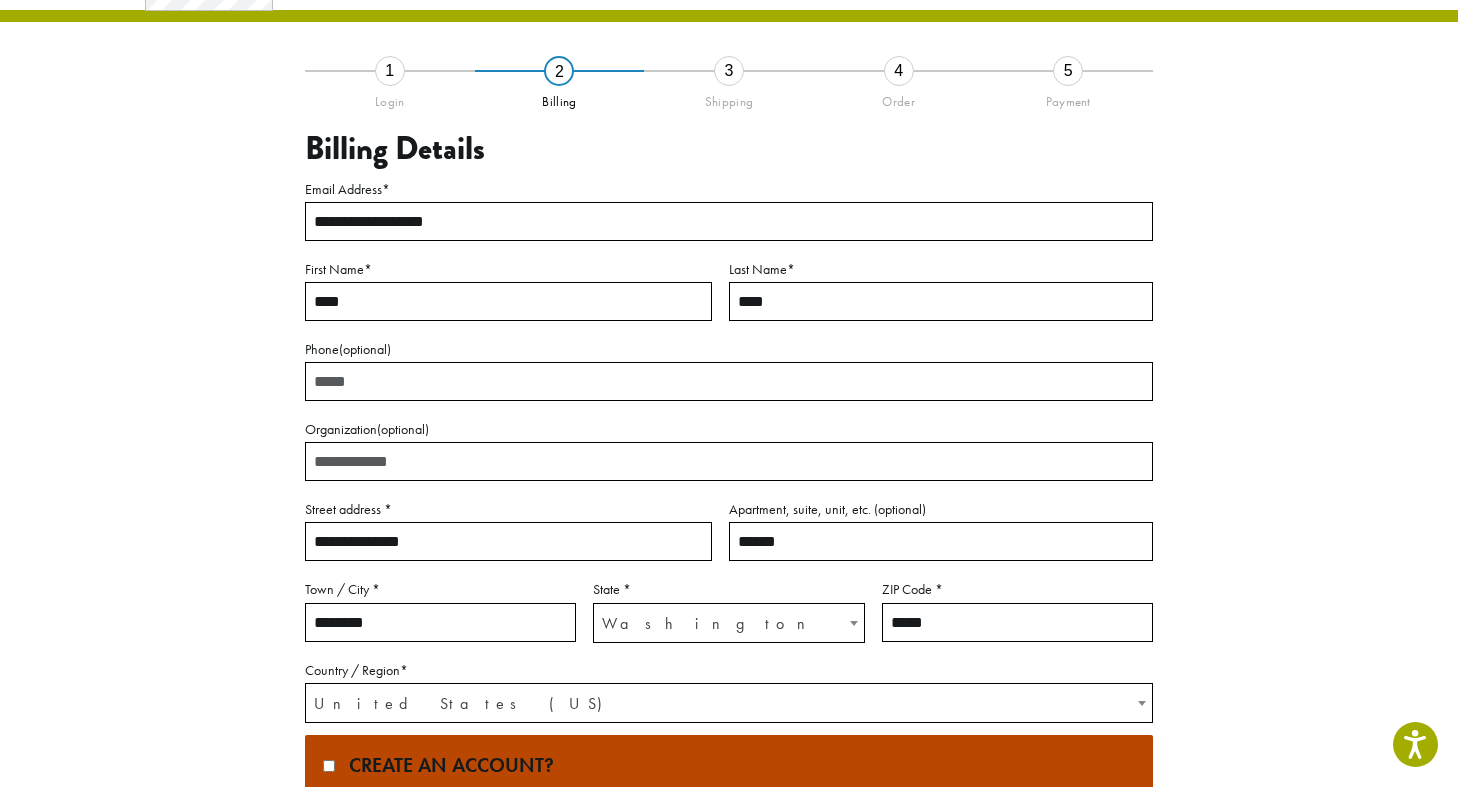 scroll, scrollTop: 56, scrollLeft: 0, axis: vertical 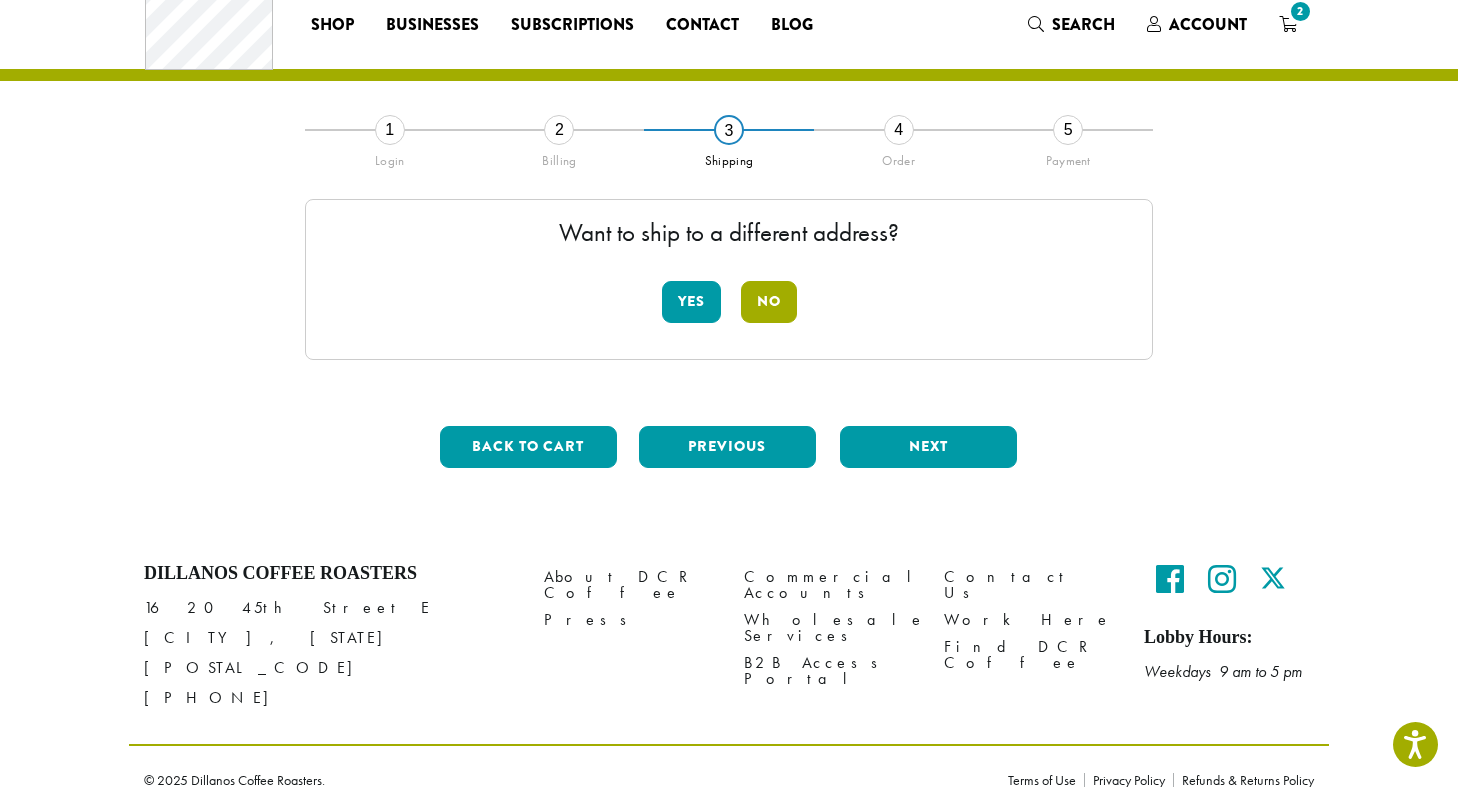 click on "No" at bounding box center [769, 302] 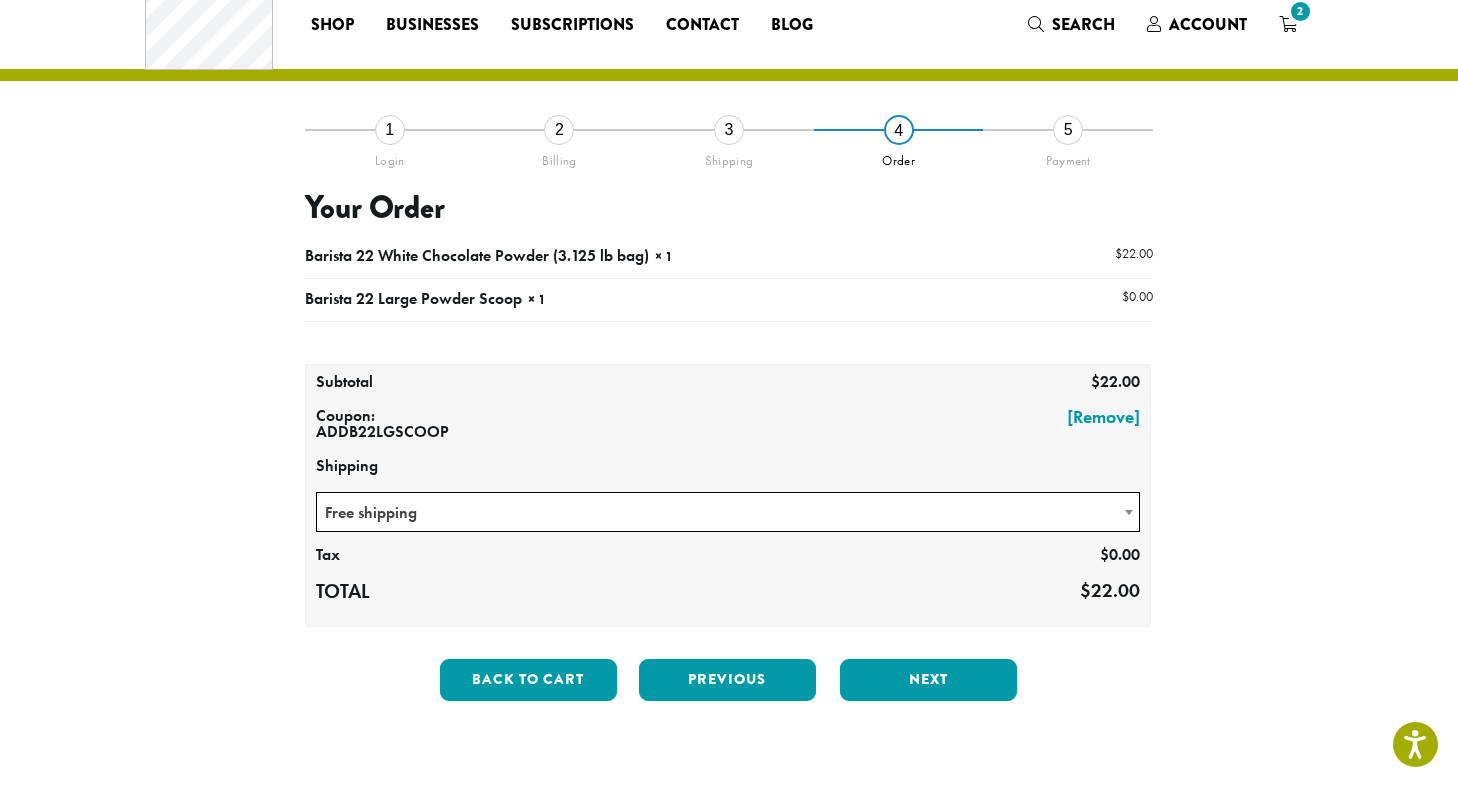 scroll, scrollTop: 66, scrollLeft: 0, axis: vertical 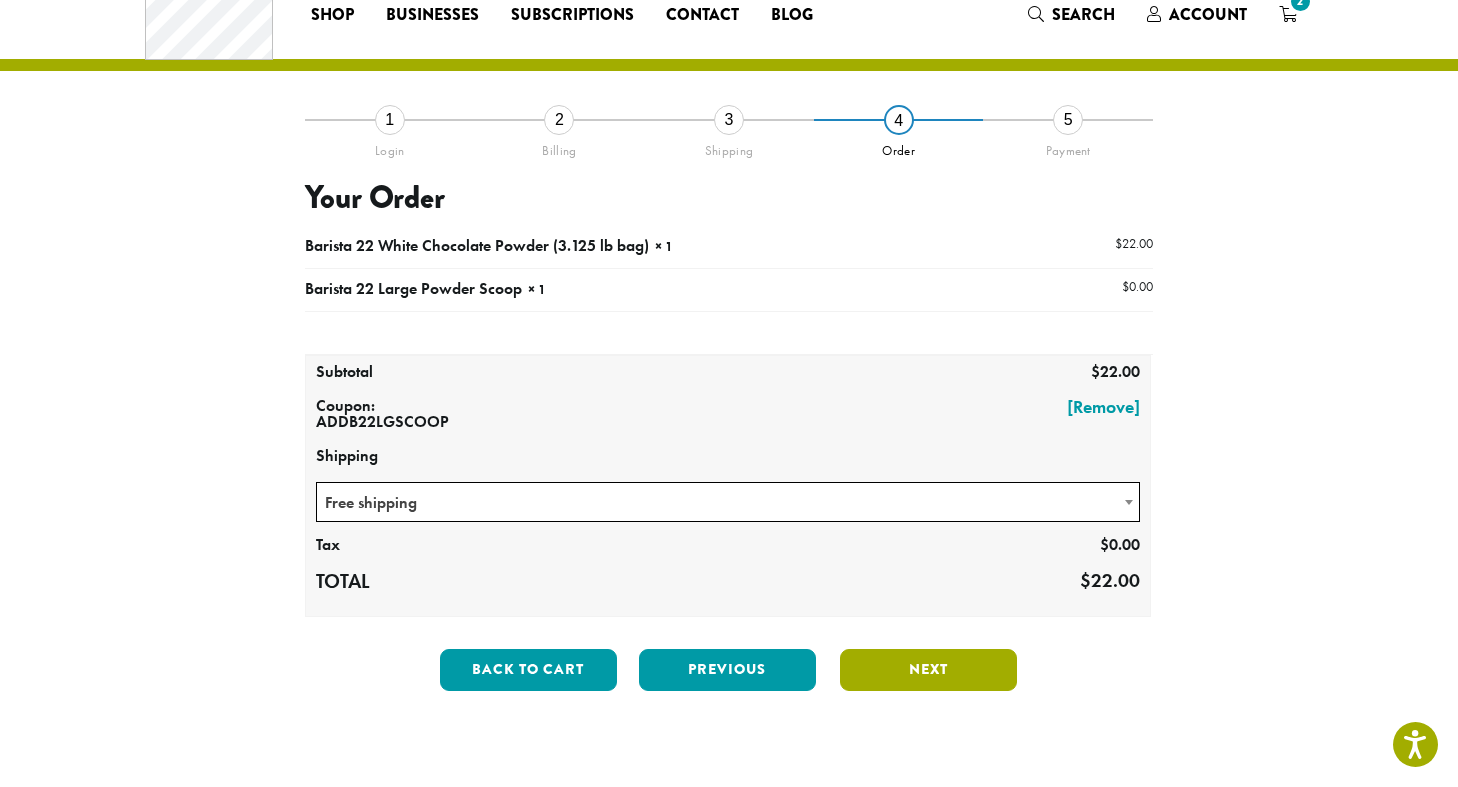 click on "Next" at bounding box center (928, 670) 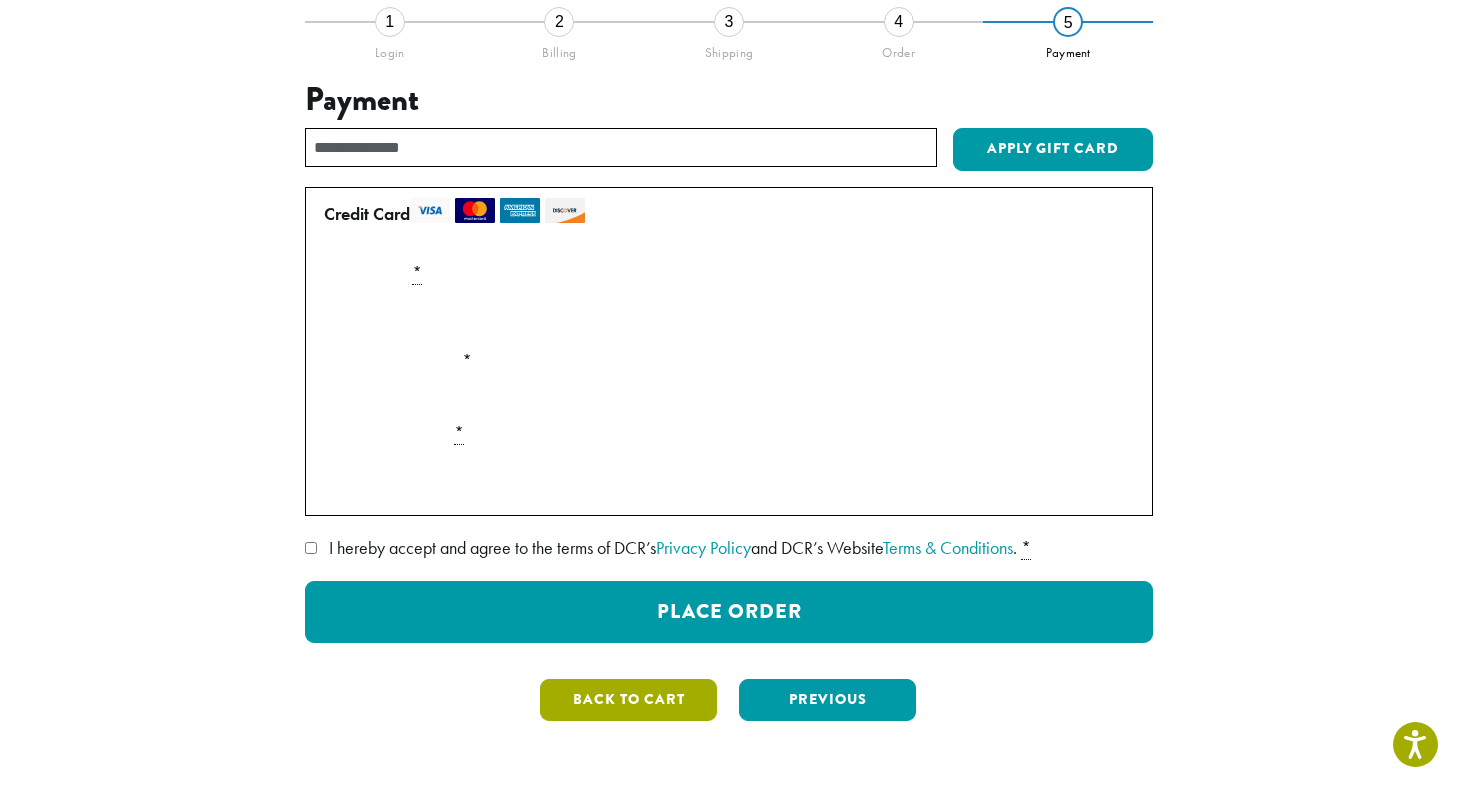 scroll, scrollTop: 156, scrollLeft: 0, axis: vertical 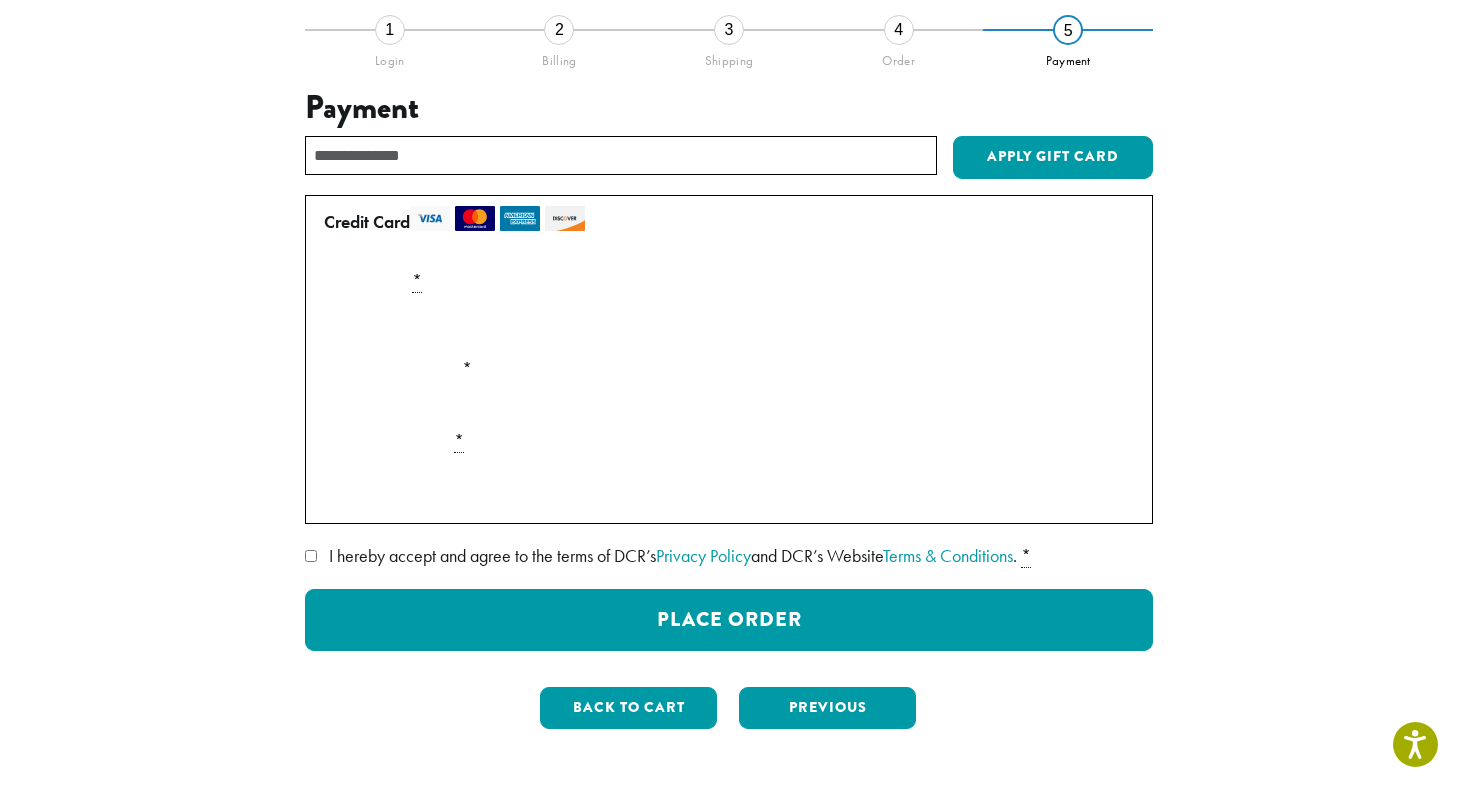 click on "I hereby accept and agree to the terms of DCR’s  Privacy Policy  and DCR’s Website  Terms & Conditions .   *" at bounding box center (729, 556) 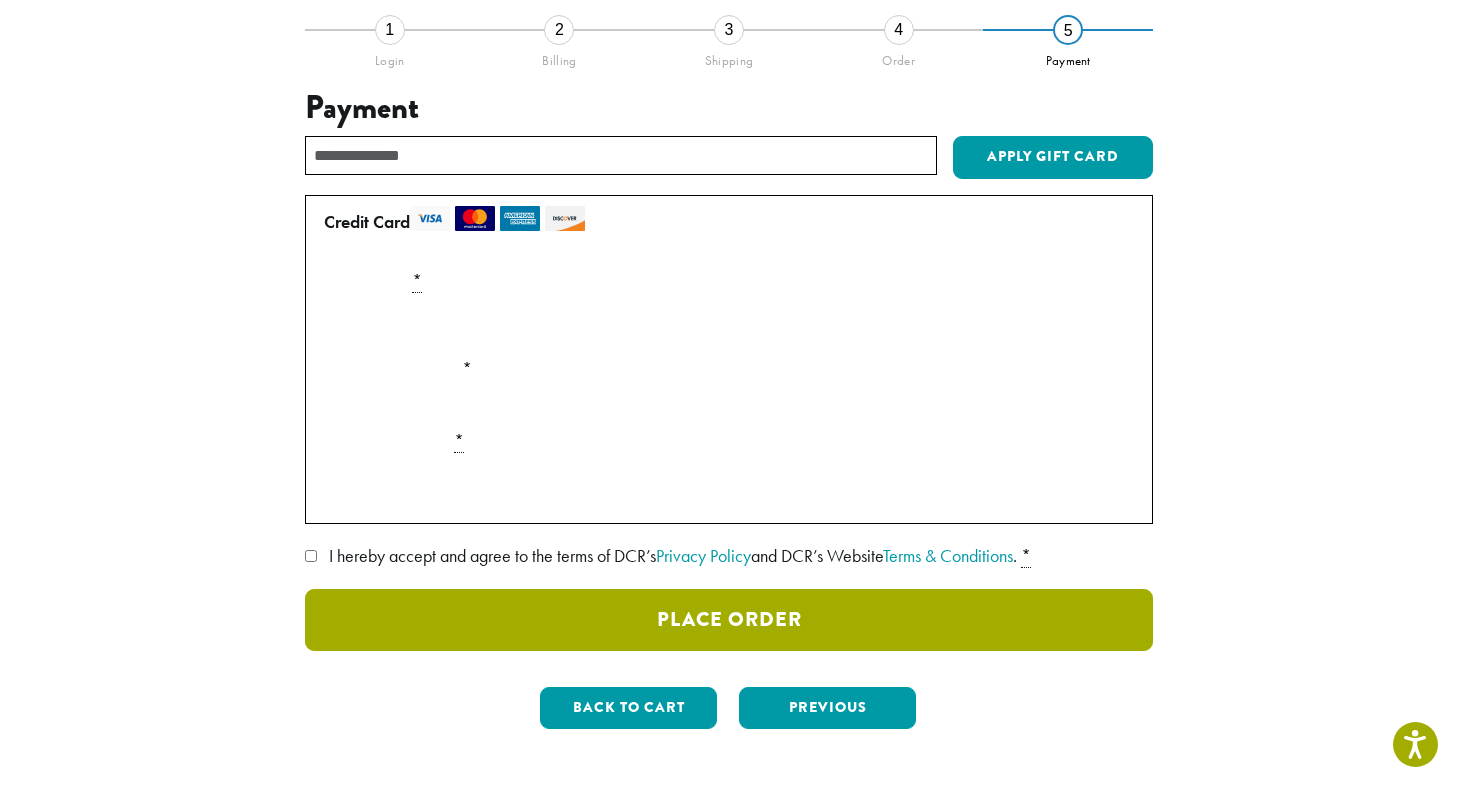 click on "Place Order" at bounding box center (729, 620) 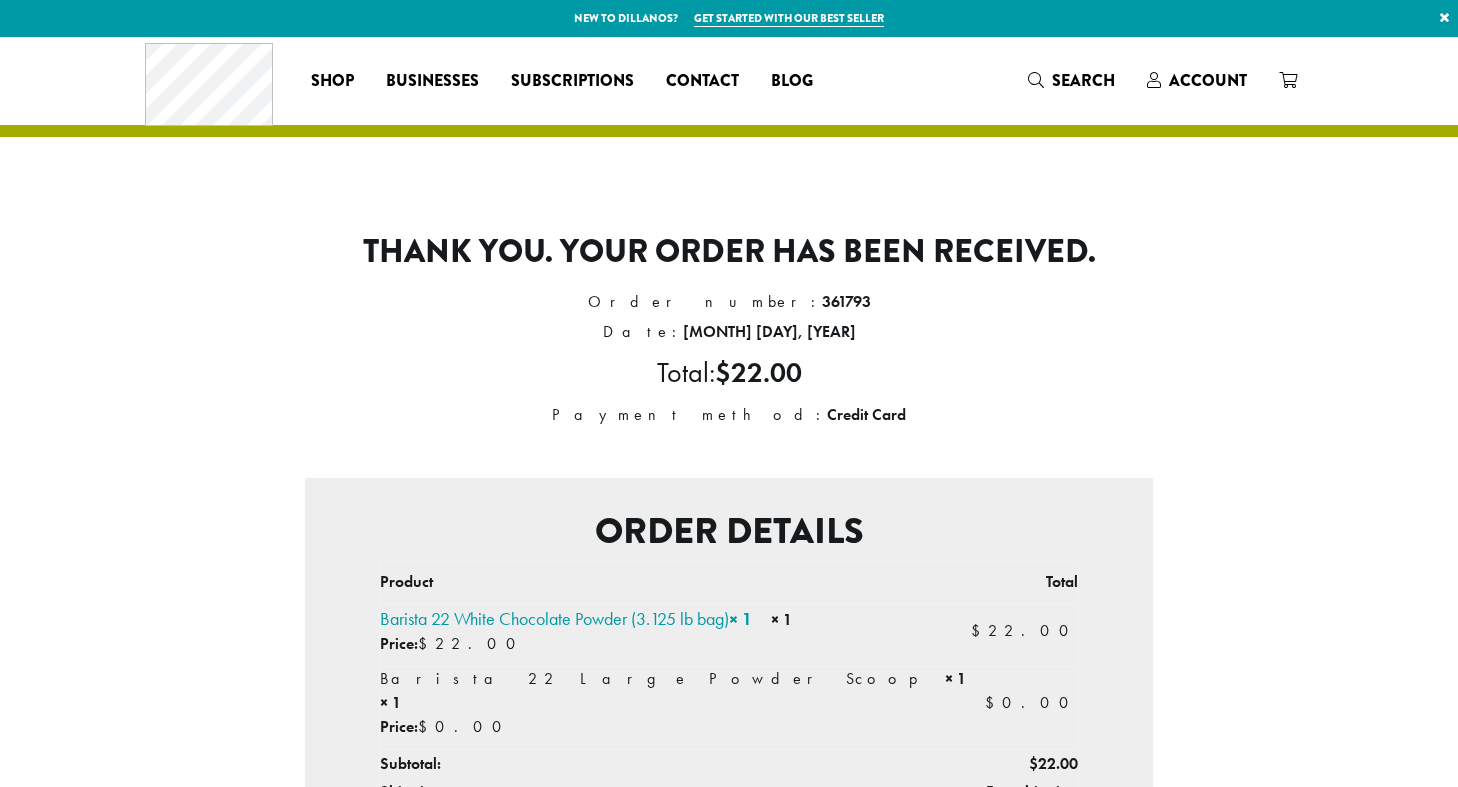 scroll, scrollTop: 0, scrollLeft: 0, axis: both 